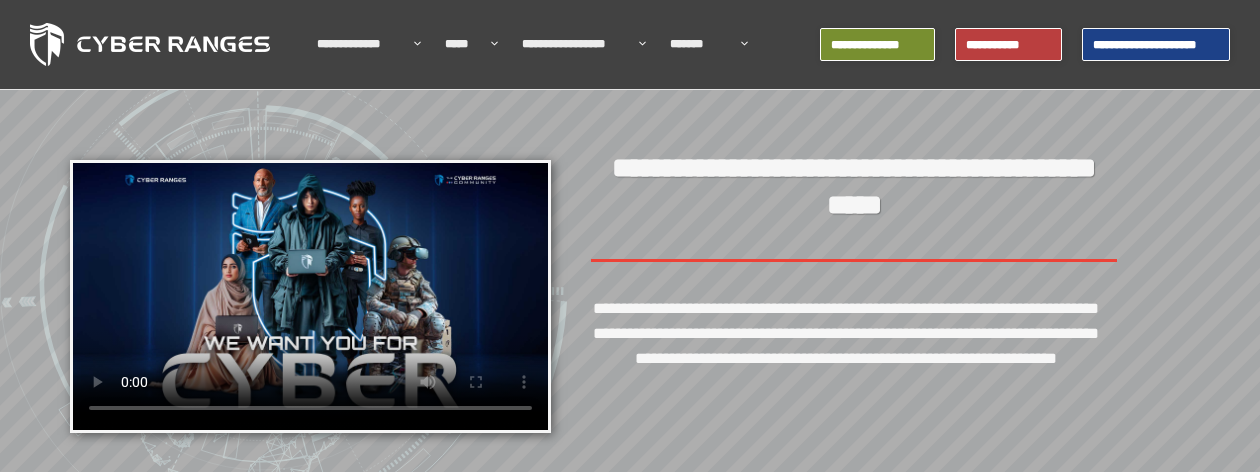scroll, scrollTop: 0, scrollLeft: 0, axis: both 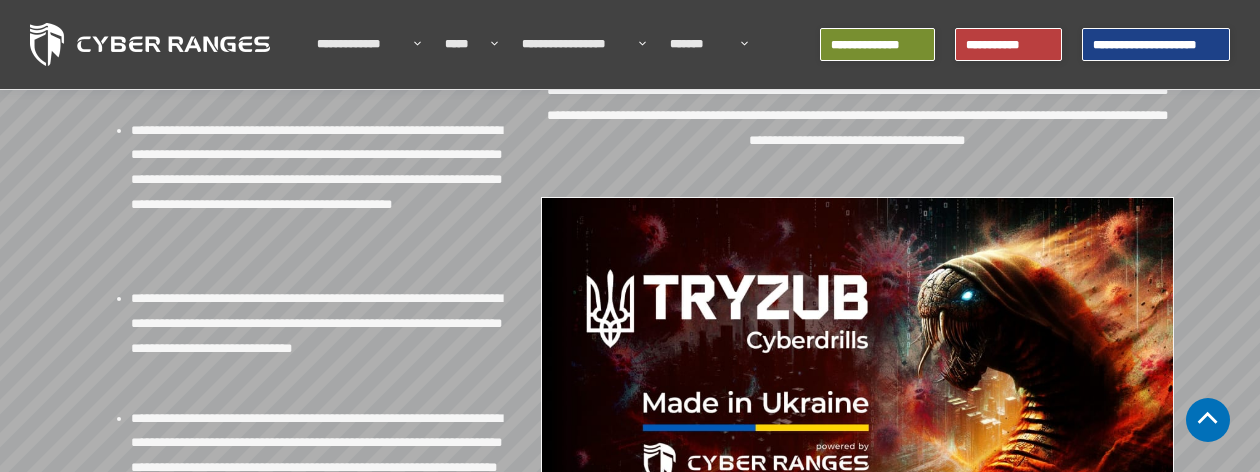 click on "**********" at bounding box center [857, 127] 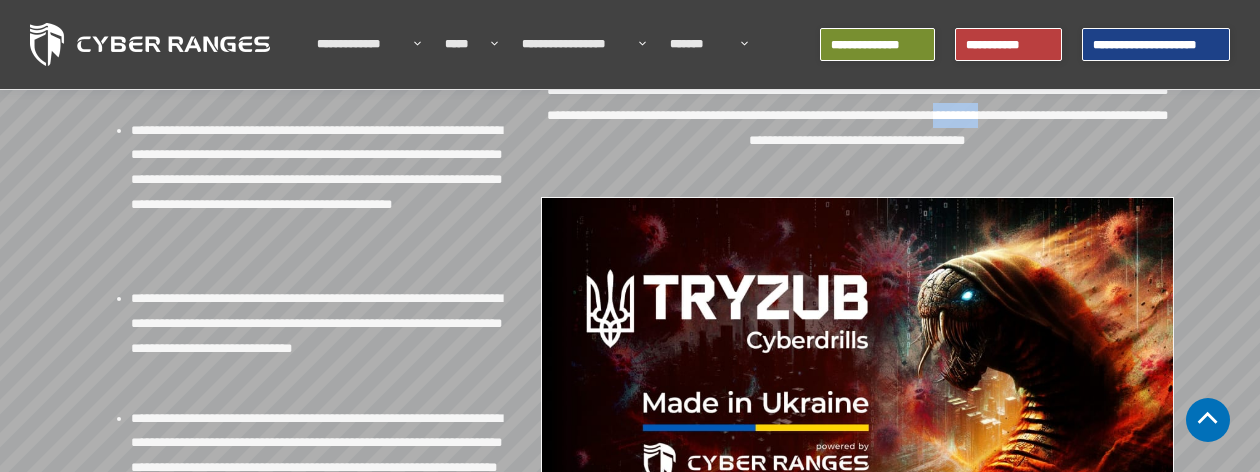 click on "**********" at bounding box center [857, 127] 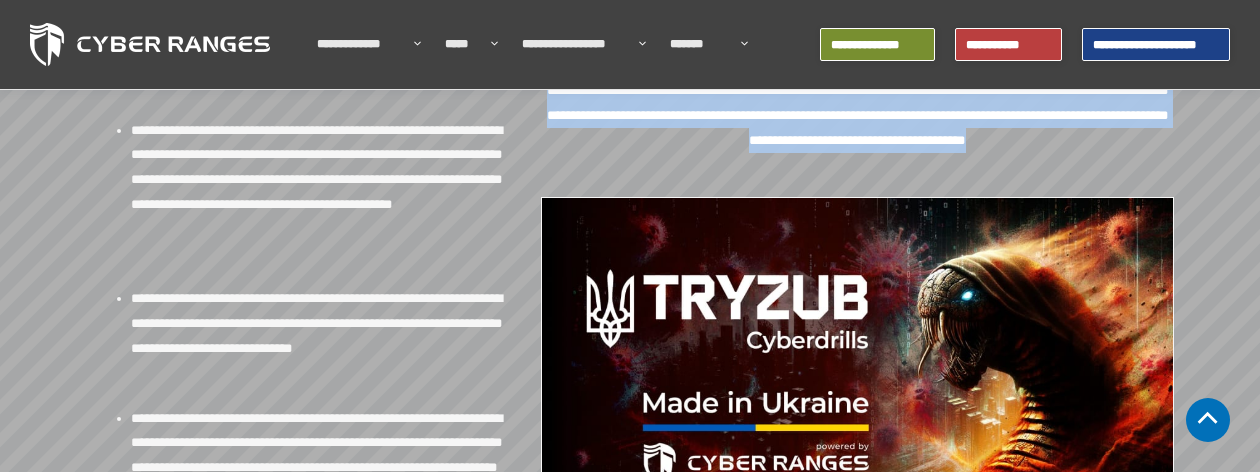 click on "**********" at bounding box center [857, 127] 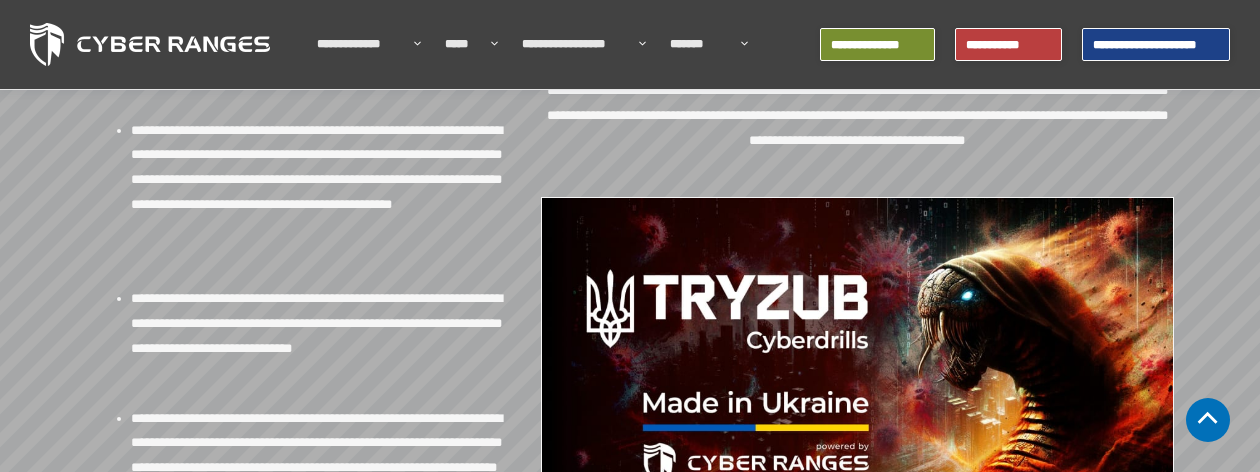click on "**********" at bounding box center (318, 335) 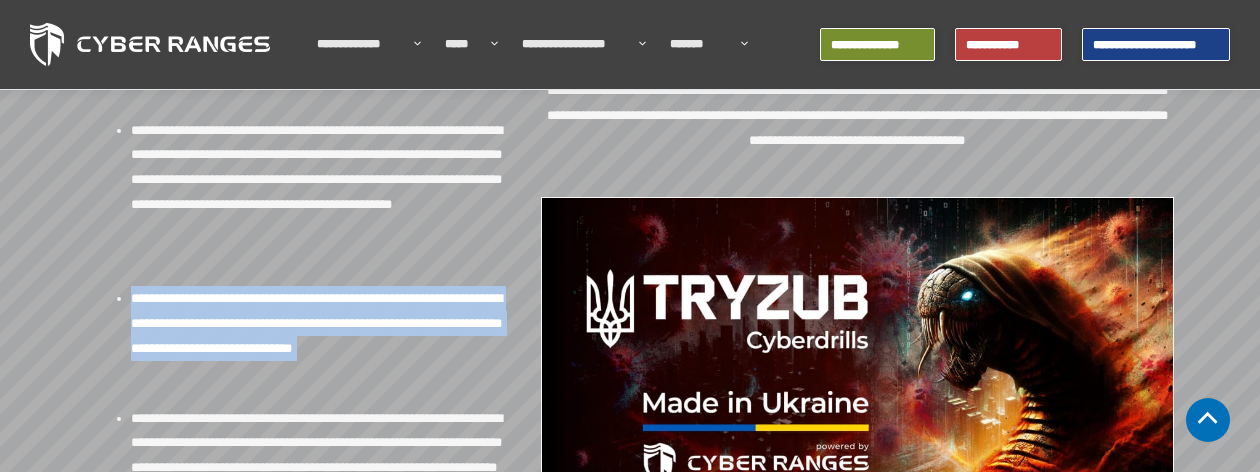 click on "**********" at bounding box center (318, 335) 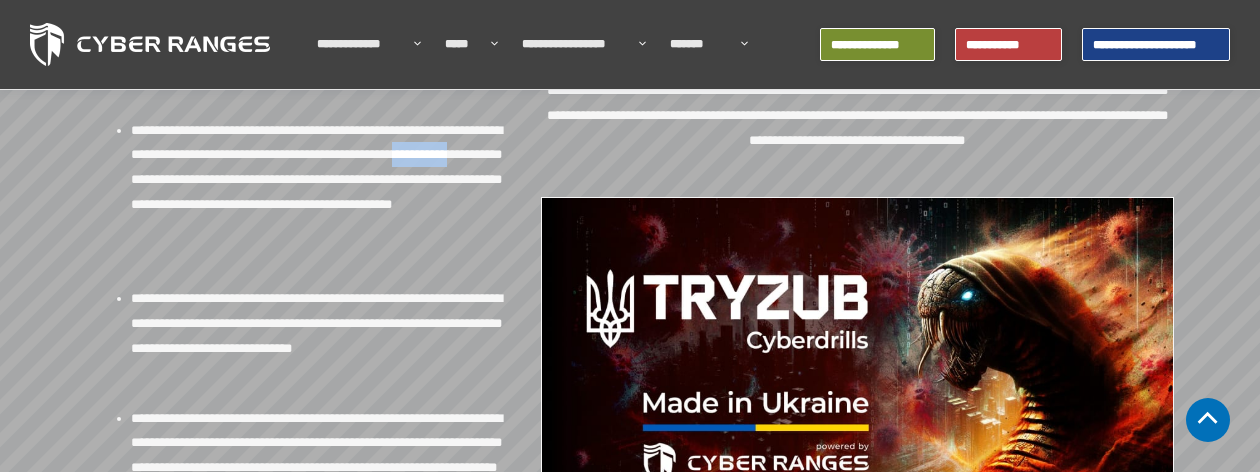 click on "**********" at bounding box center (318, 192) 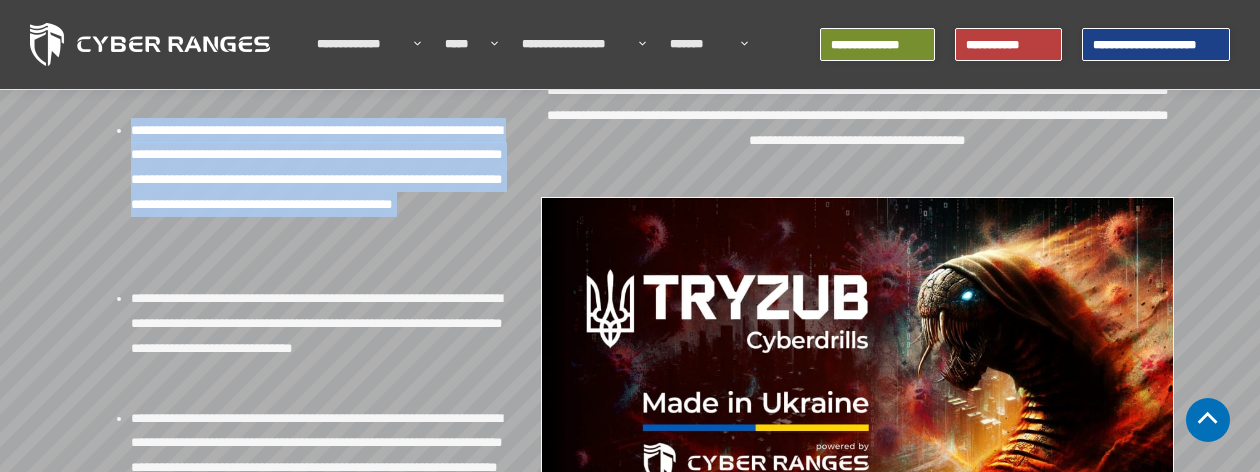 click on "**********" at bounding box center [318, 192] 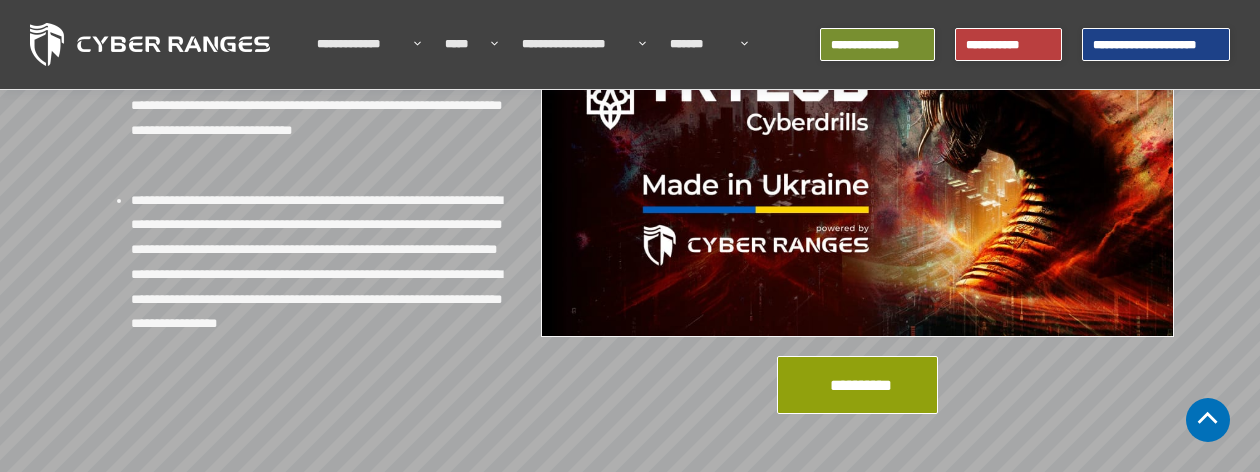 scroll, scrollTop: 1132, scrollLeft: 0, axis: vertical 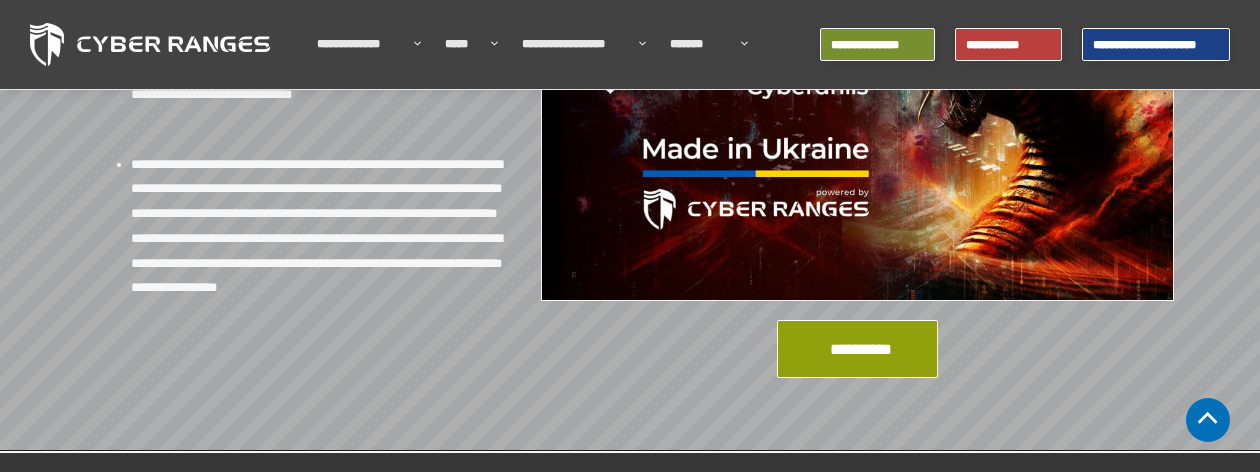 click on "**********" at bounding box center (318, 263) 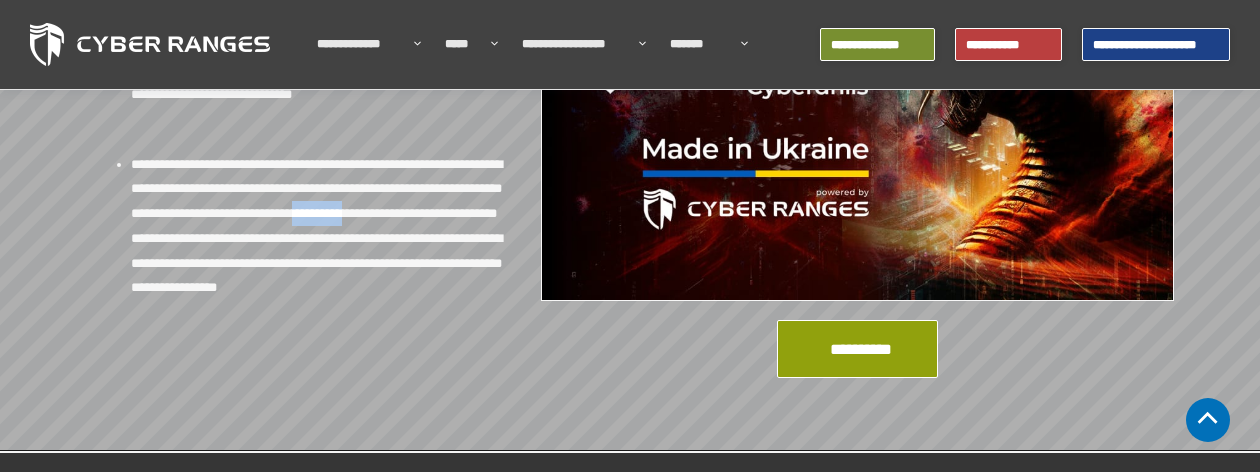 click on "**********" at bounding box center (318, 263) 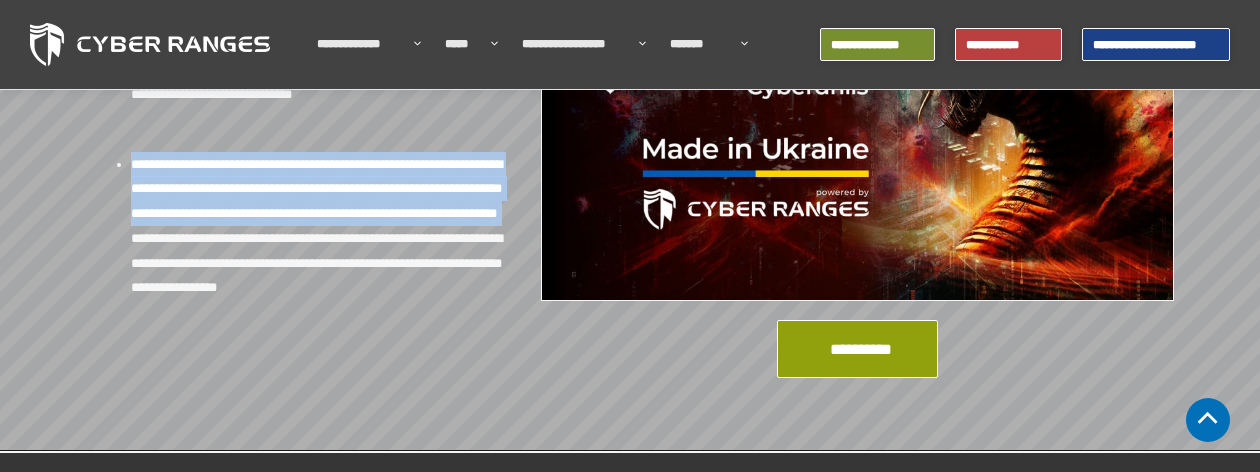 click on "**********" at bounding box center [318, 263] 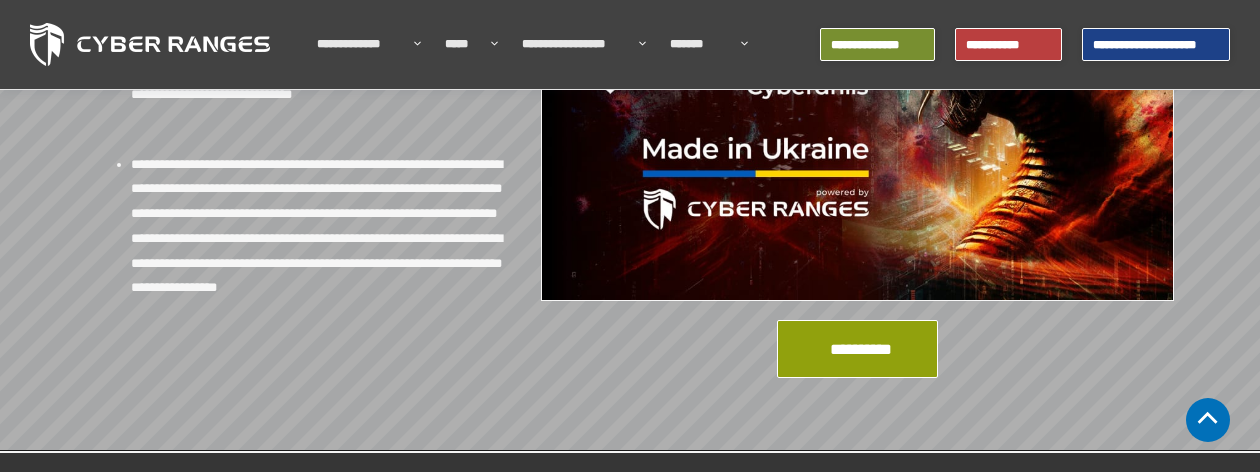 click on "**********" at bounding box center [318, 263] 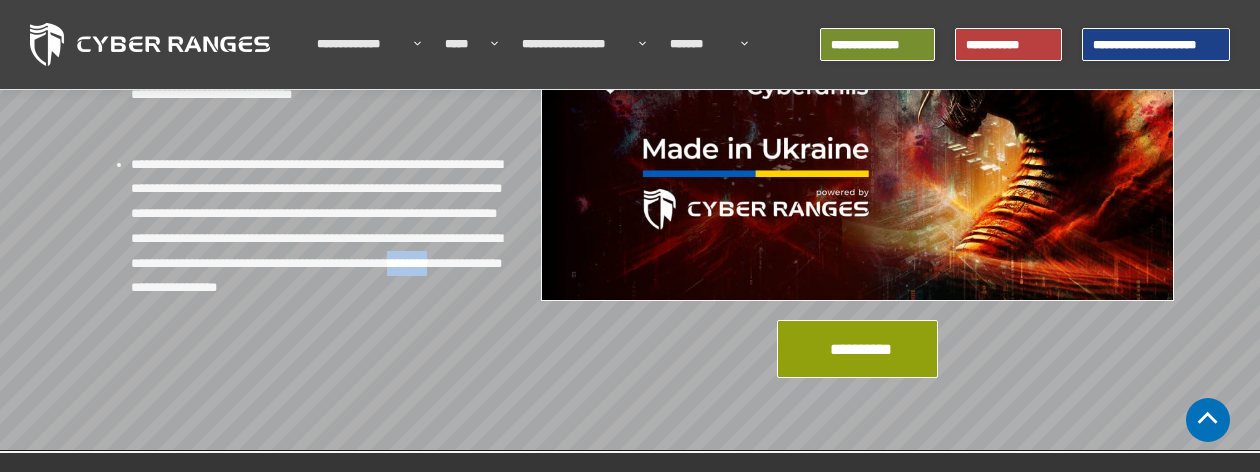 click on "**********" at bounding box center (318, 263) 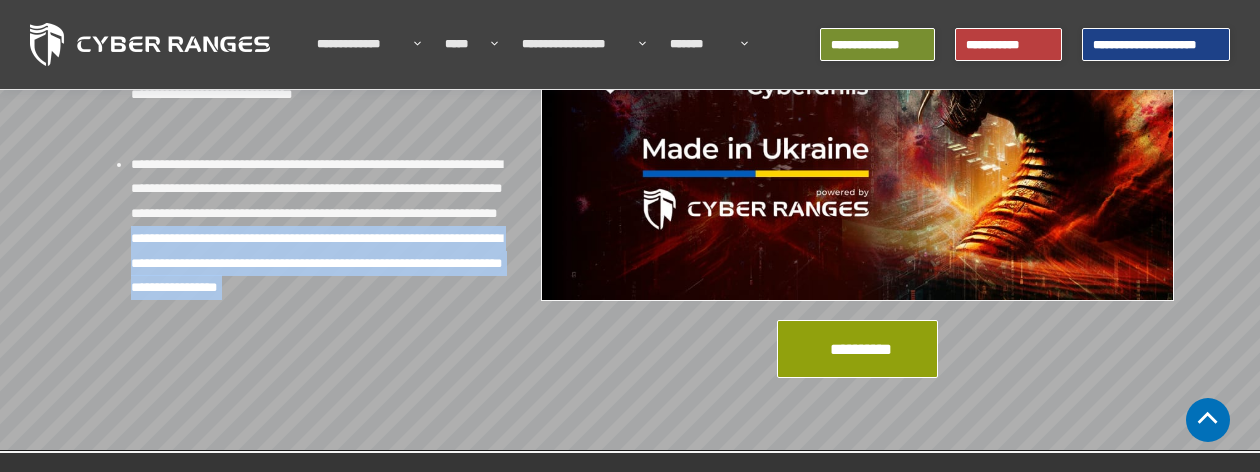 click on "**********" at bounding box center (318, 263) 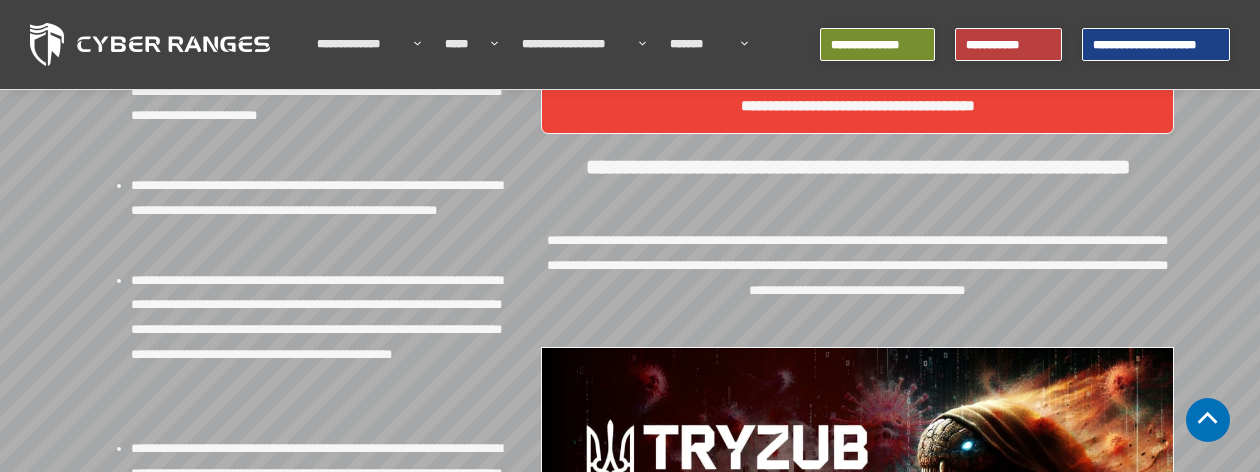 scroll, scrollTop: 720, scrollLeft: 0, axis: vertical 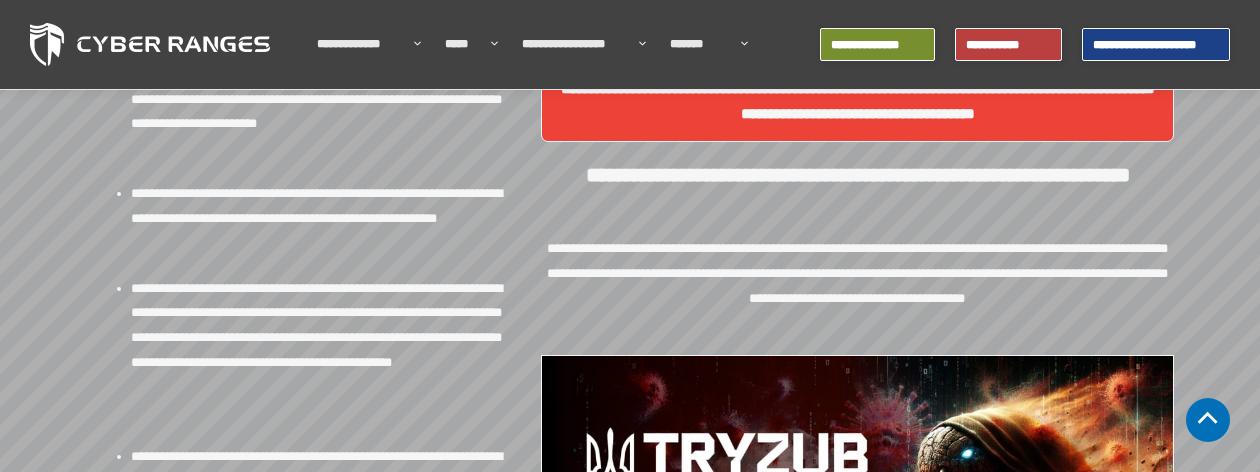 click on "**********" at bounding box center [857, 285] 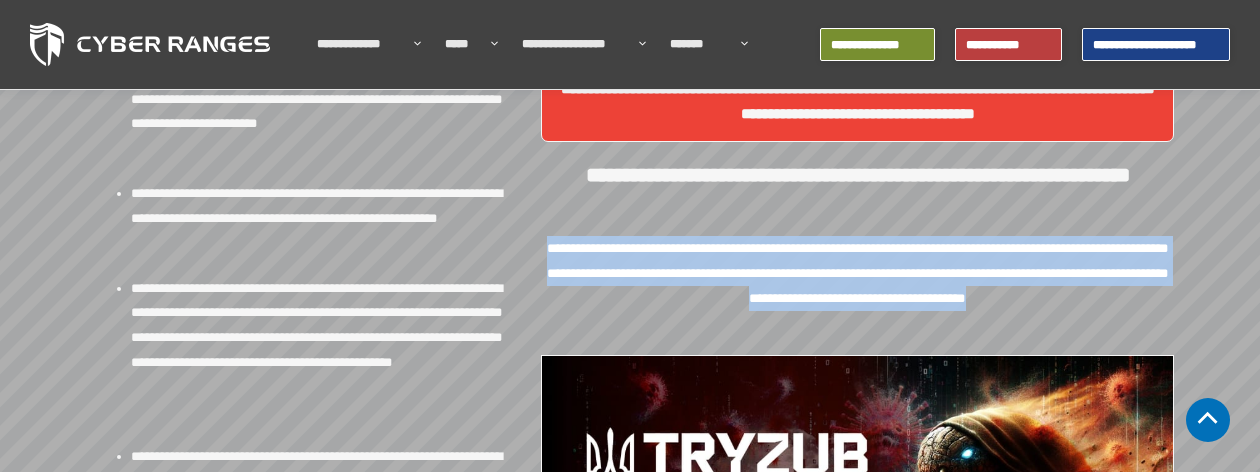 click on "**********" at bounding box center (857, 285) 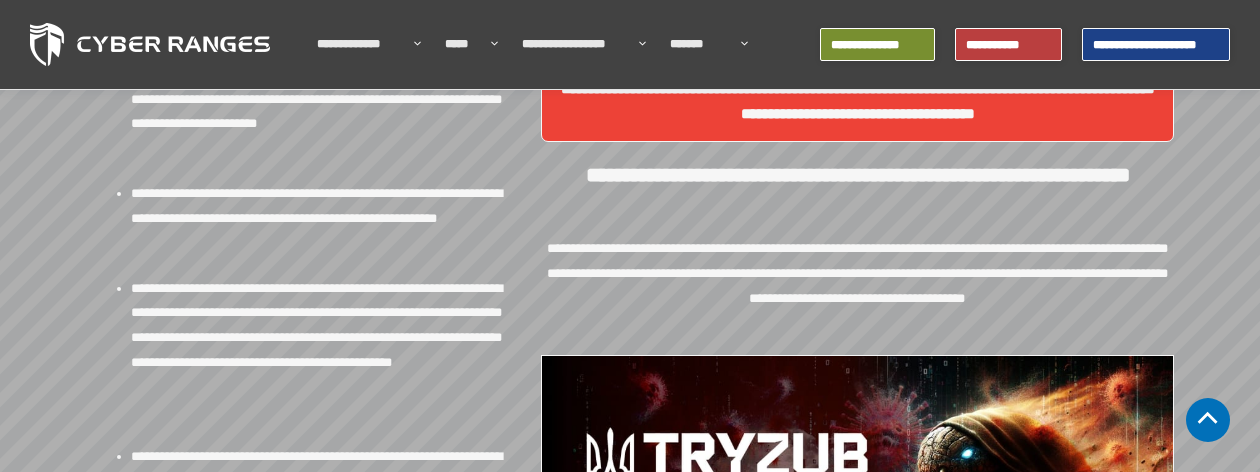 click on "**********" at bounding box center (857, 189) 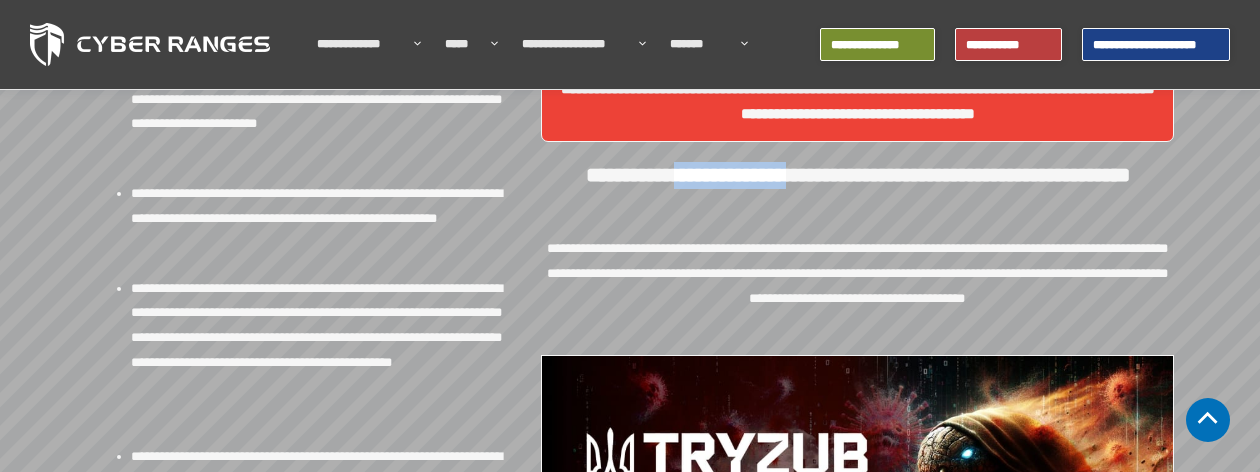 click on "**********" at bounding box center [857, 189] 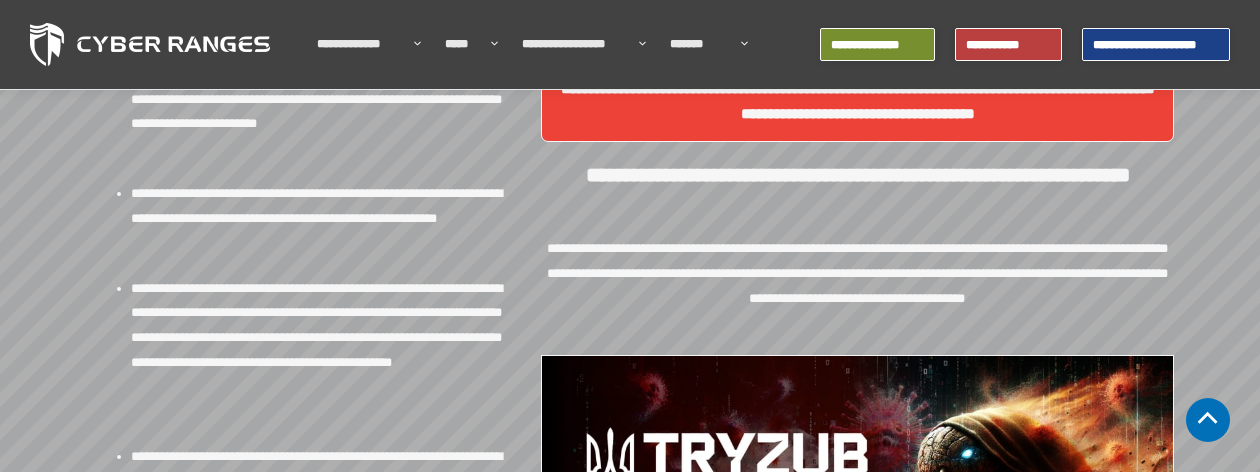 click on "**********" at bounding box center [857, 189] 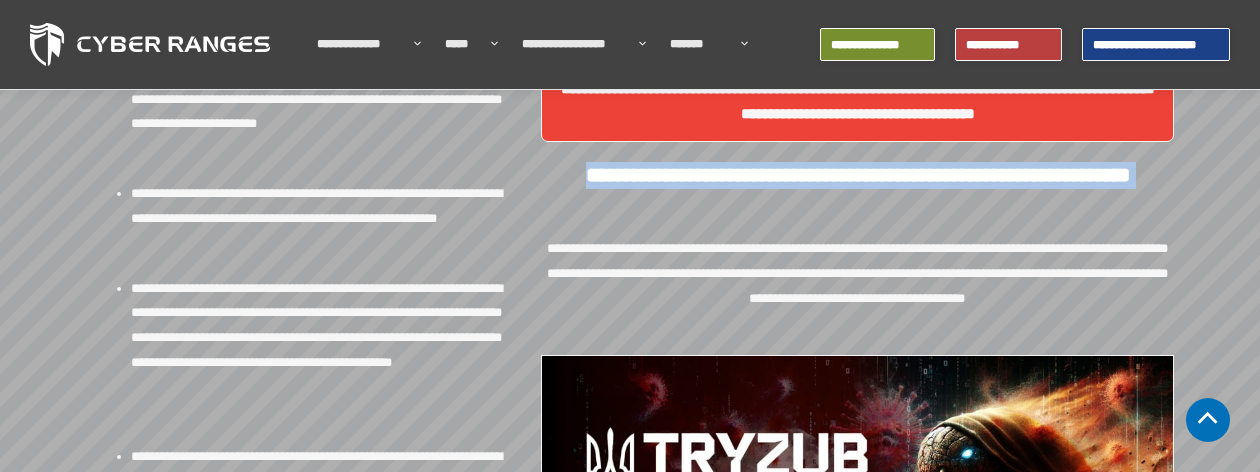 click on "**********" at bounding box center [857, 189] 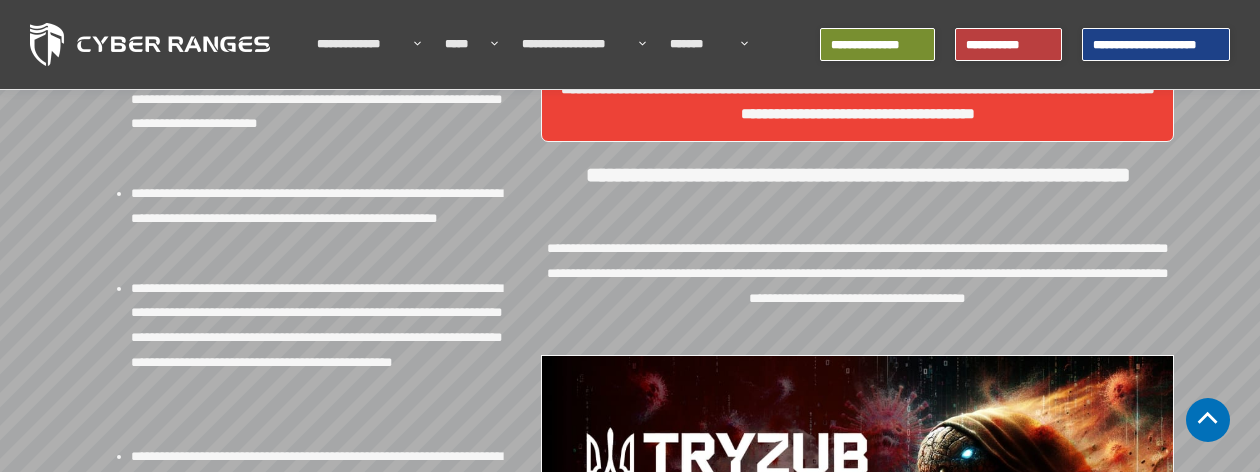 click on "**********" at bounding box center (318, 218) 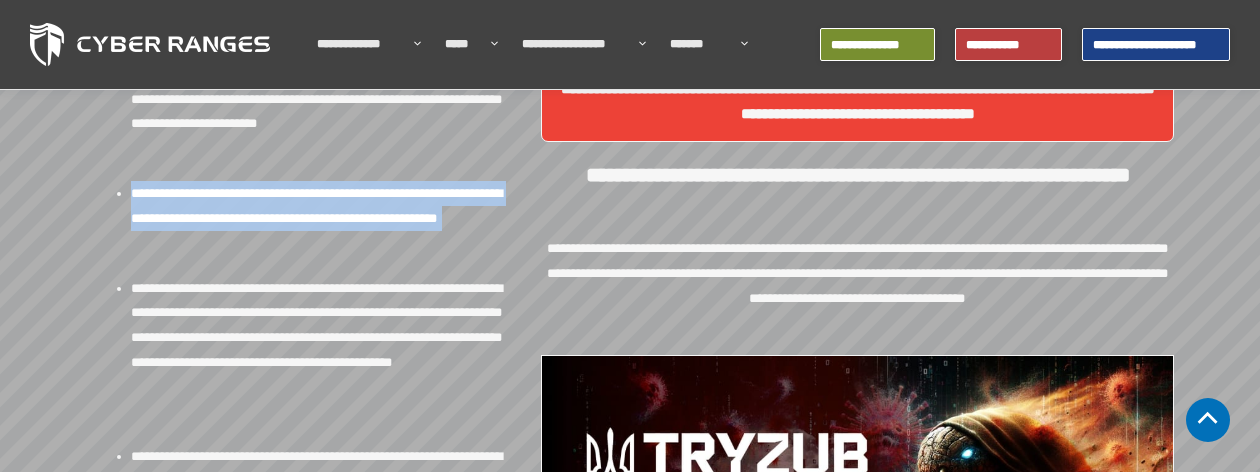 click on "**********" at bounding box center (318, 218) 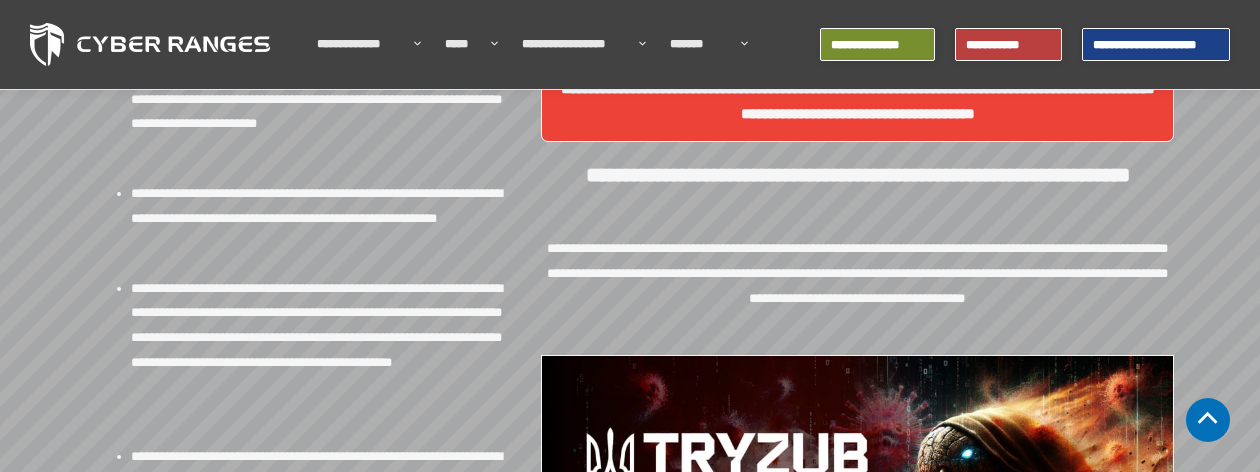 click on "**********" at bounding box center [318, 111] 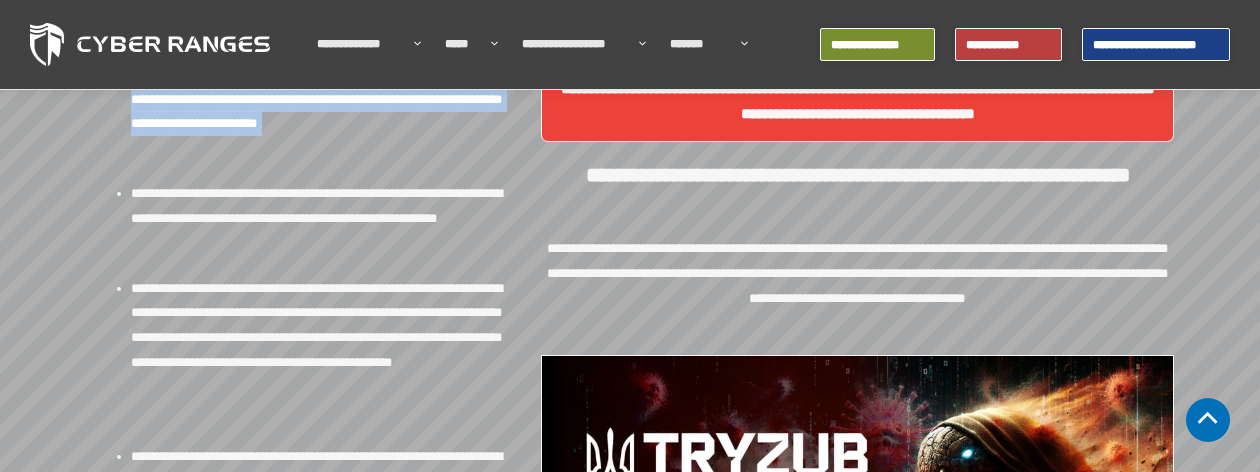 click on "**********" at bounding box center (318, 111) 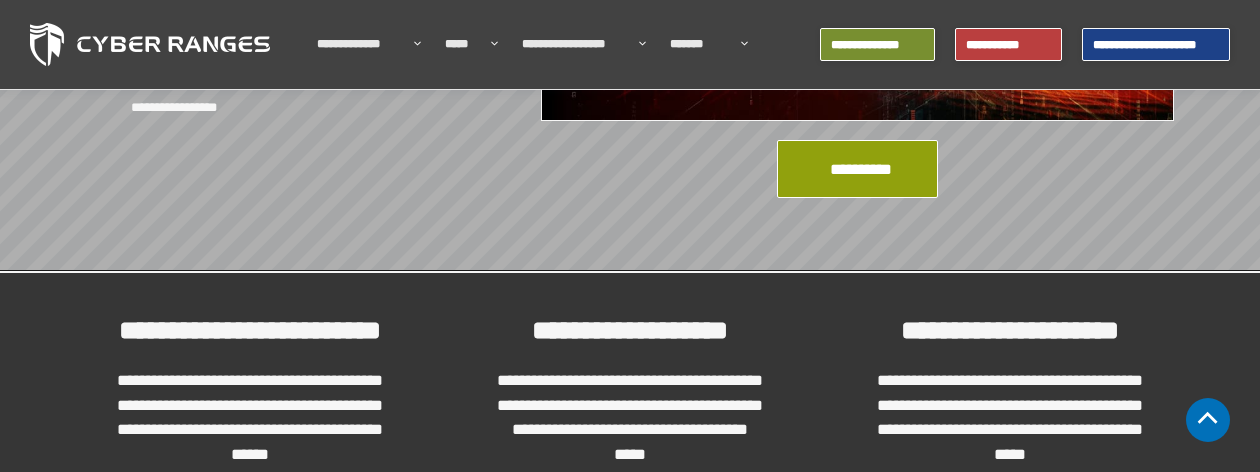 scroll, scrollTop: 1398, scrollLeft: 0, axis: vertical 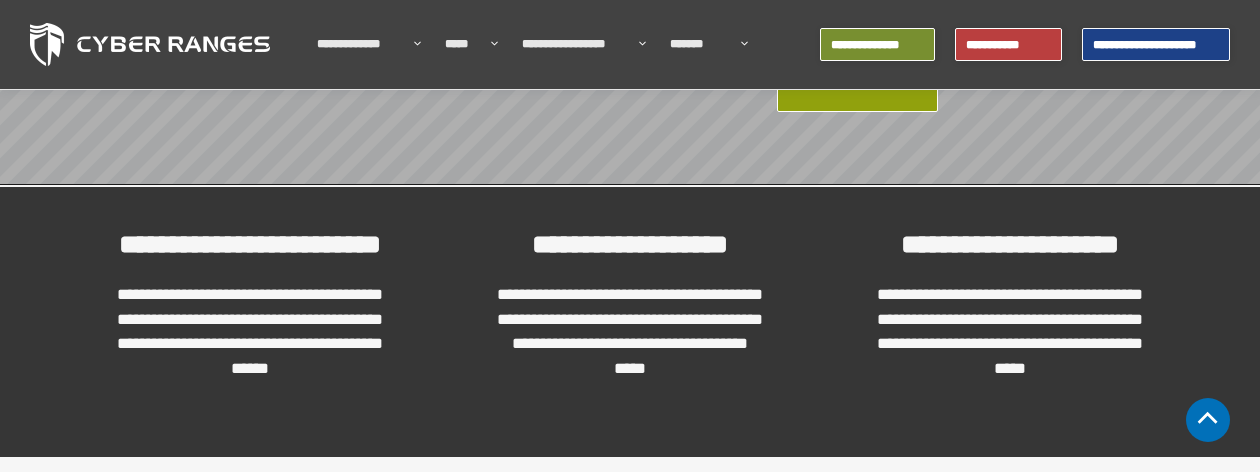 click on "**********" at bounding box center (630, 344) 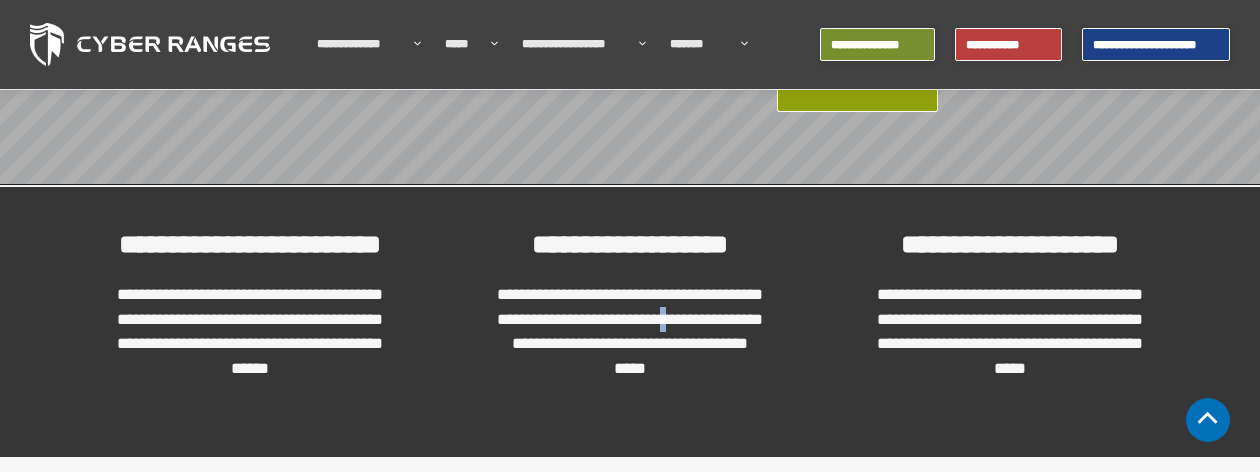 click on "**********" at bounding box center [630, 344] 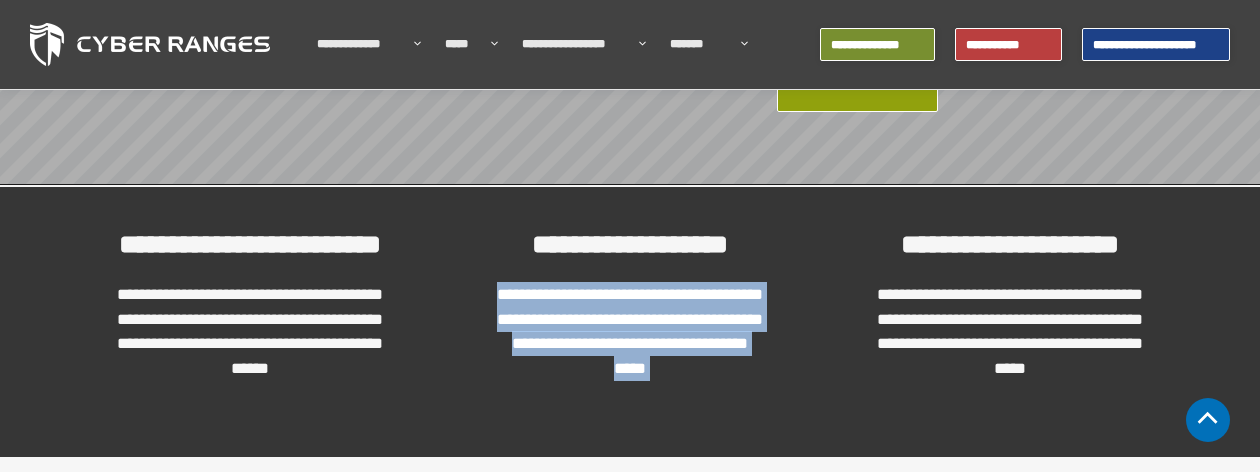 click on "**********" at bounding box center (630, 344) 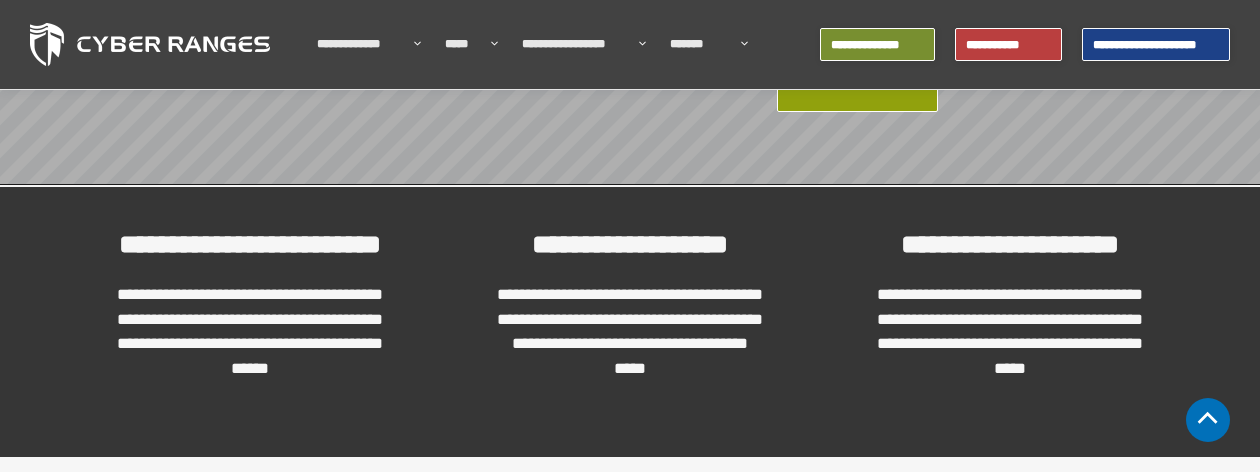 click on "**********" at bounding box center [630, 244] 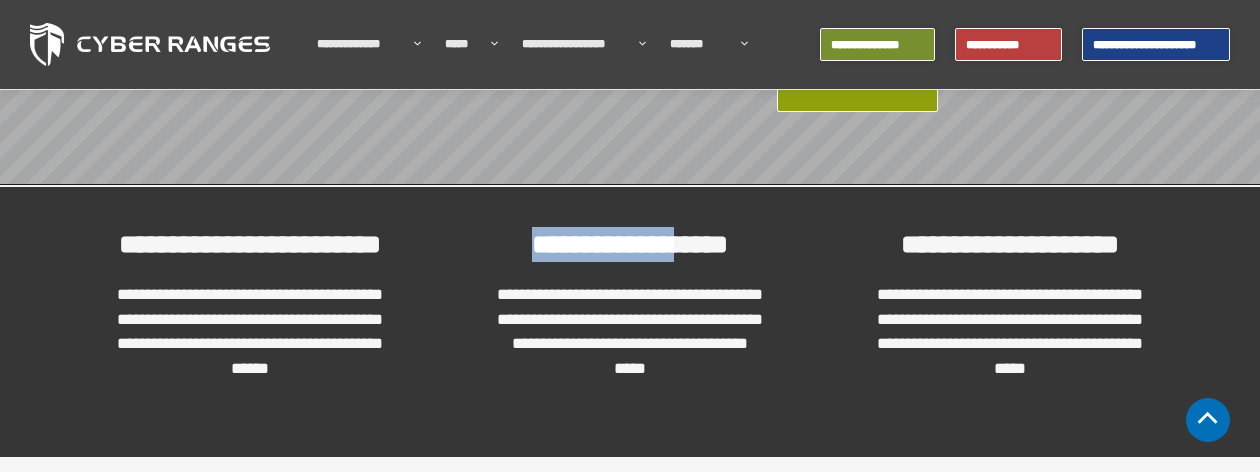 click on "**********" at bounding box center [630, 244] 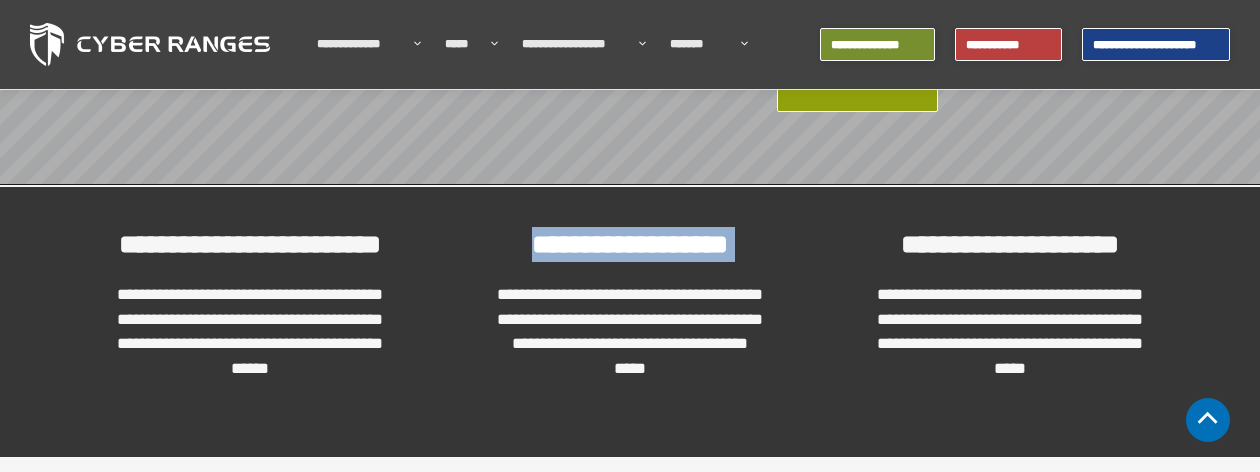 click on "**********" at bounding box center (630, 244) 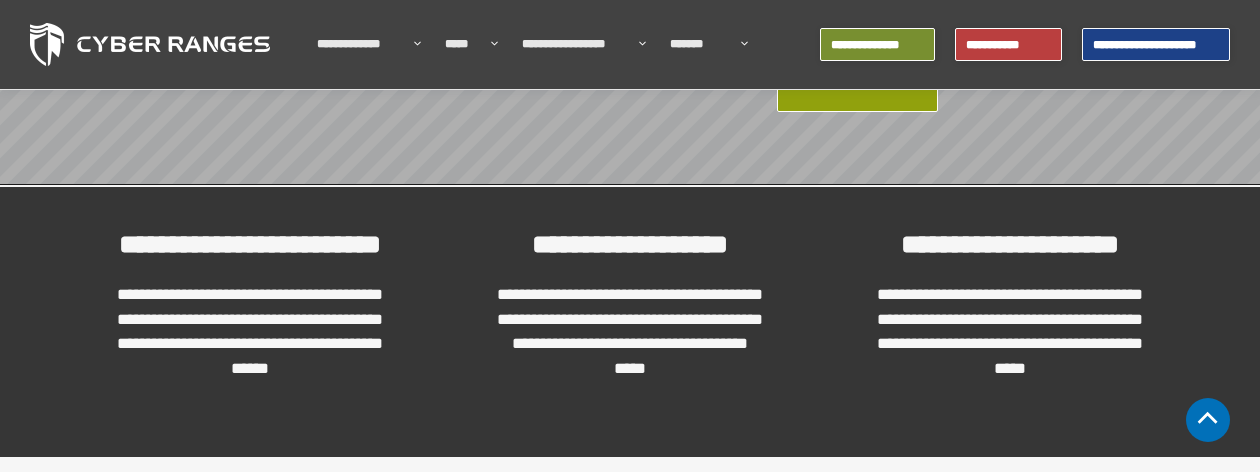 click on "**********" at bounding box center [1010, 244] 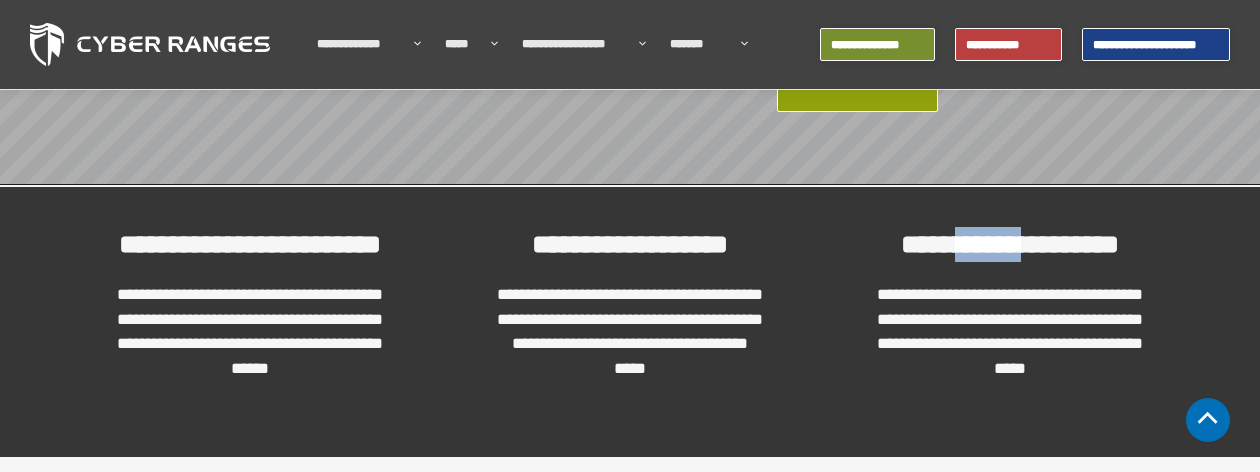 click on "**********" at bounding box center (1010, 244) 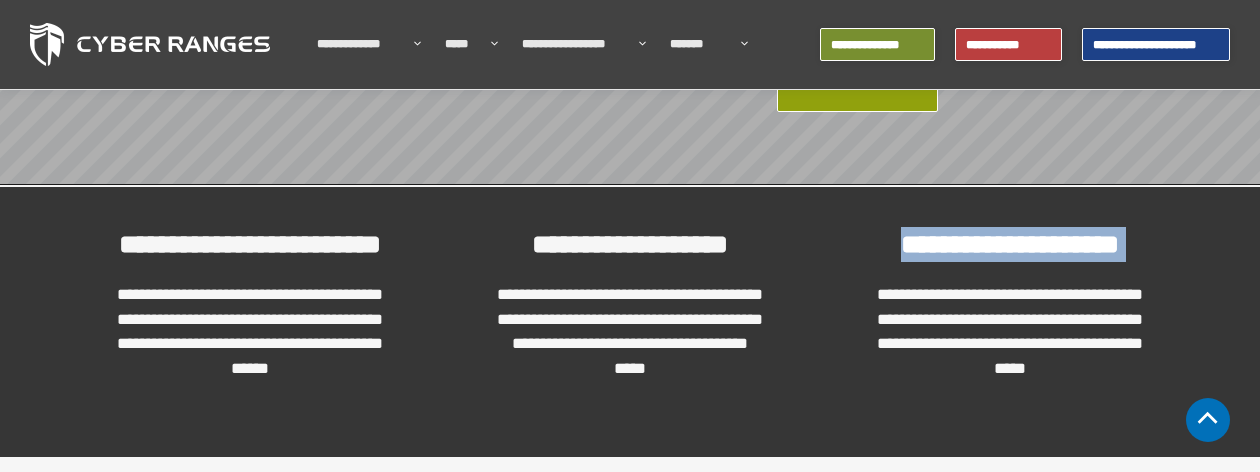 click on "**********" at bounding box center (1010, 244) 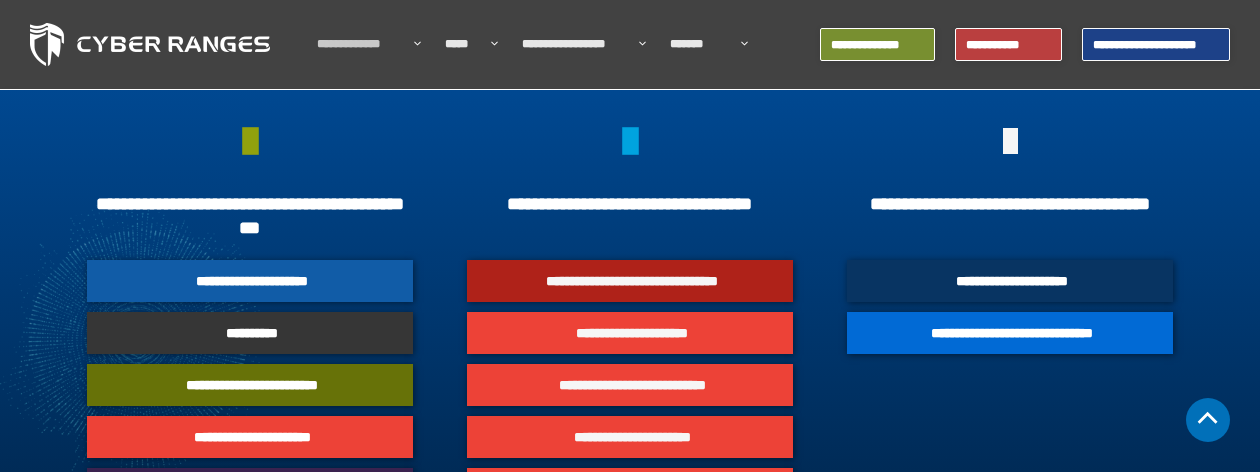 click on "**********" at bounding box center [250, 281] 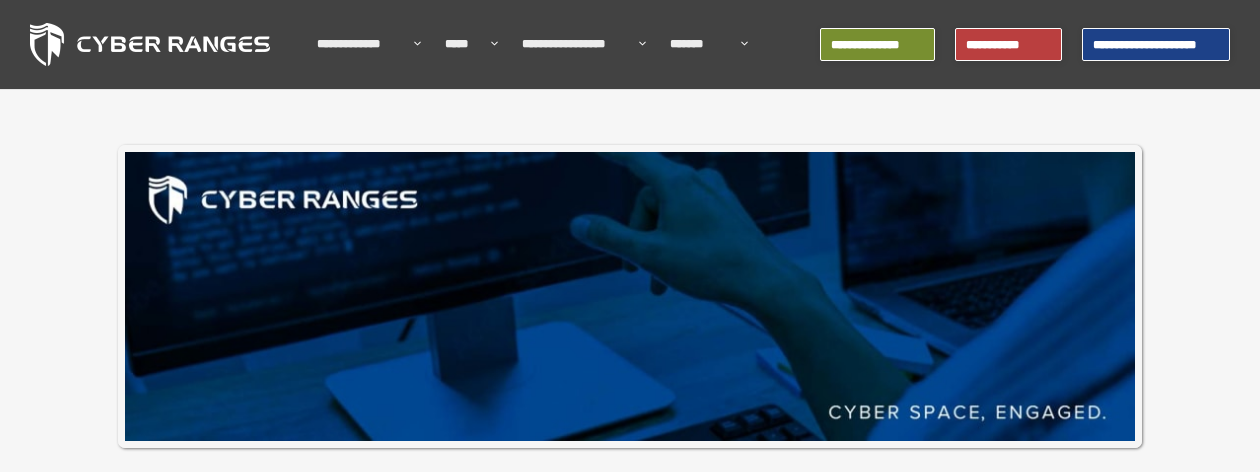 scroll, scrollTop: 0, scrollLeft: 0, axis: both 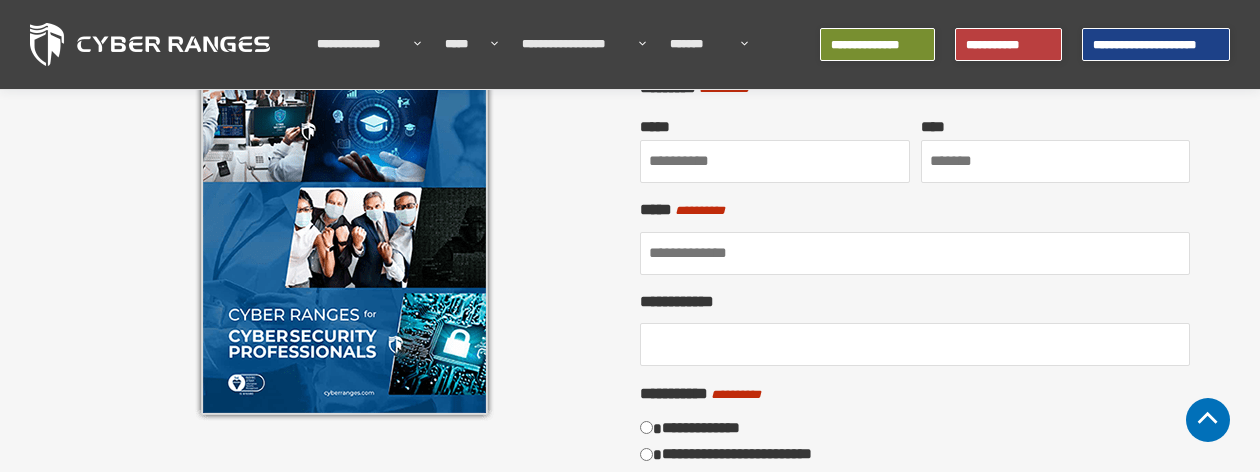 click at bounding box center [150, 44] 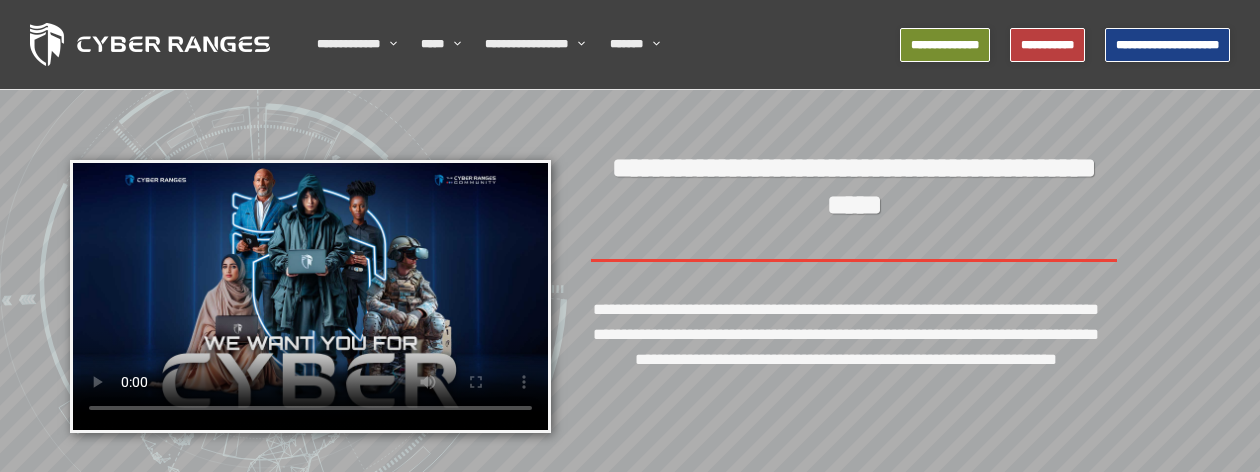 click on "**********" at bounding box center [846, 334] 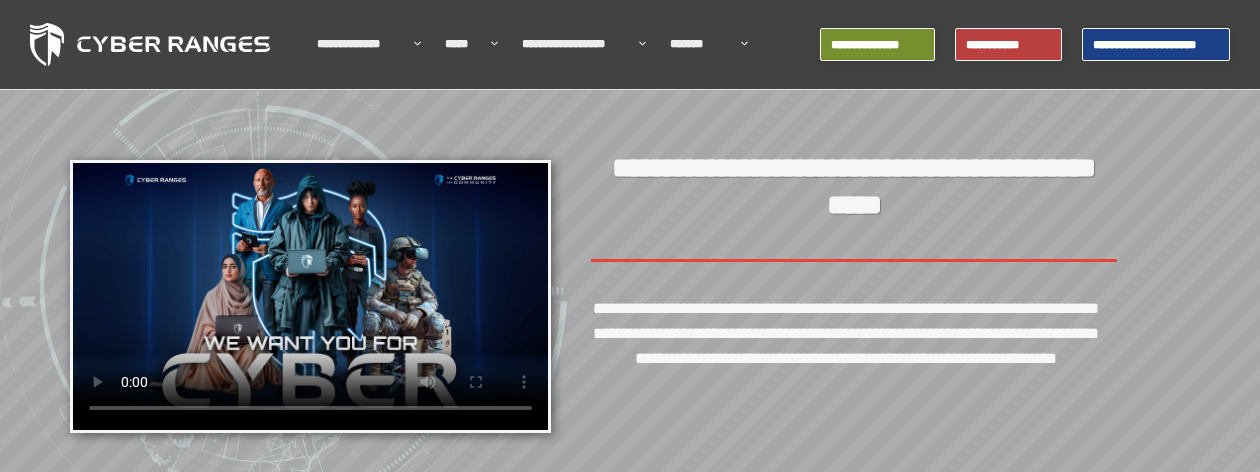 drag, startPoint x: 0, startPoint y: 0, endPoint x: 764, endPoint y: 357, distance: 843.2941 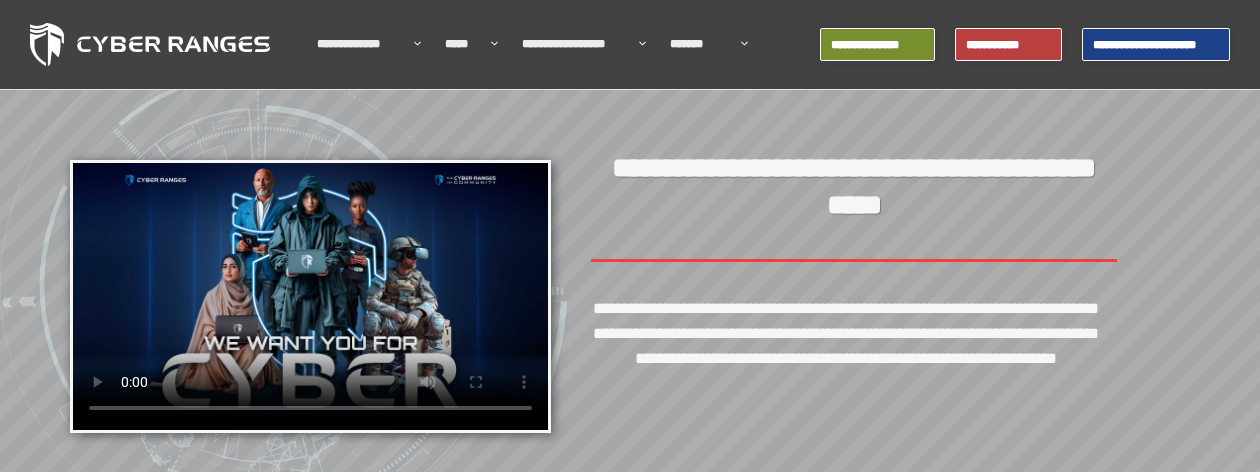click on "**********" at bounding box center [846, 358] 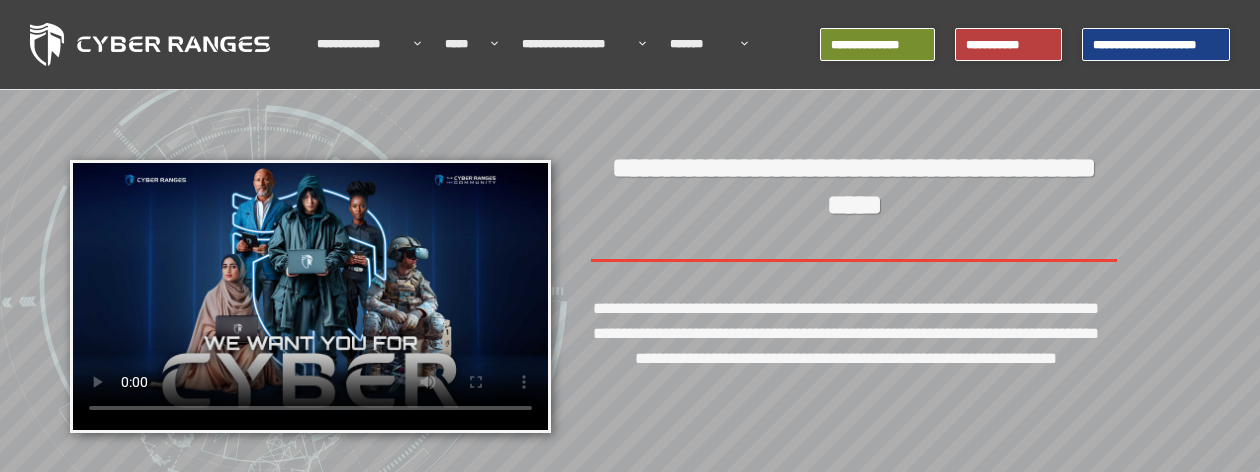 scroll, scrollTop: 0, scrollLeft: 0, axis: both 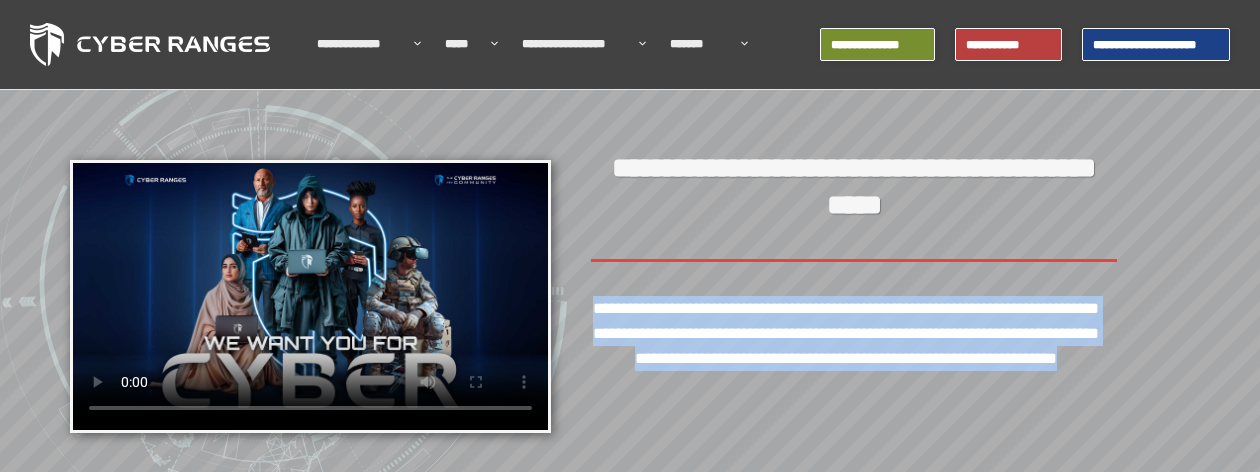 click on "**********" at bounding box center [846, 358] 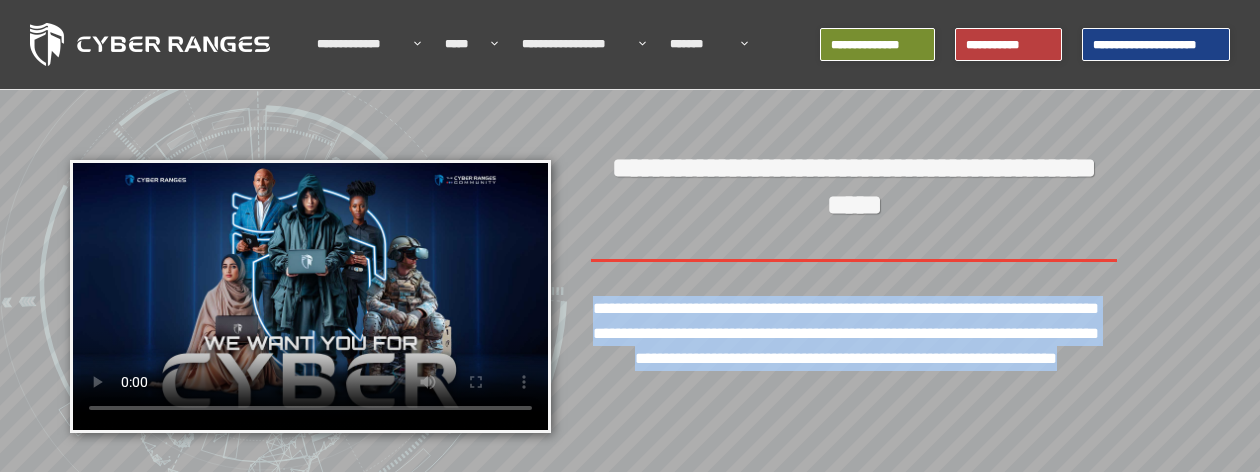 scroll, scrollTop: 0, scrollLeft: 0, axis: both 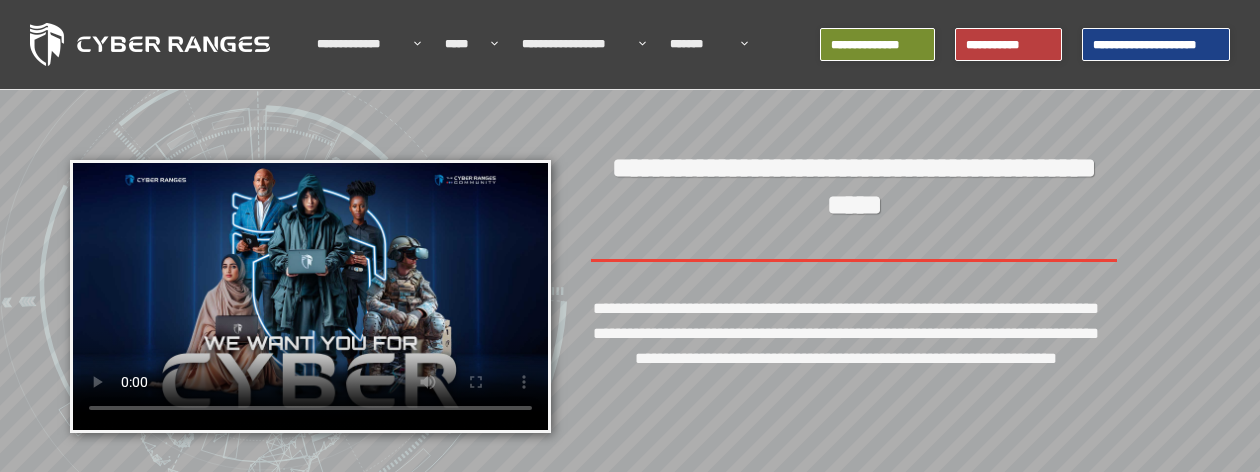 click on "**********" at bounding box center [854, 187] 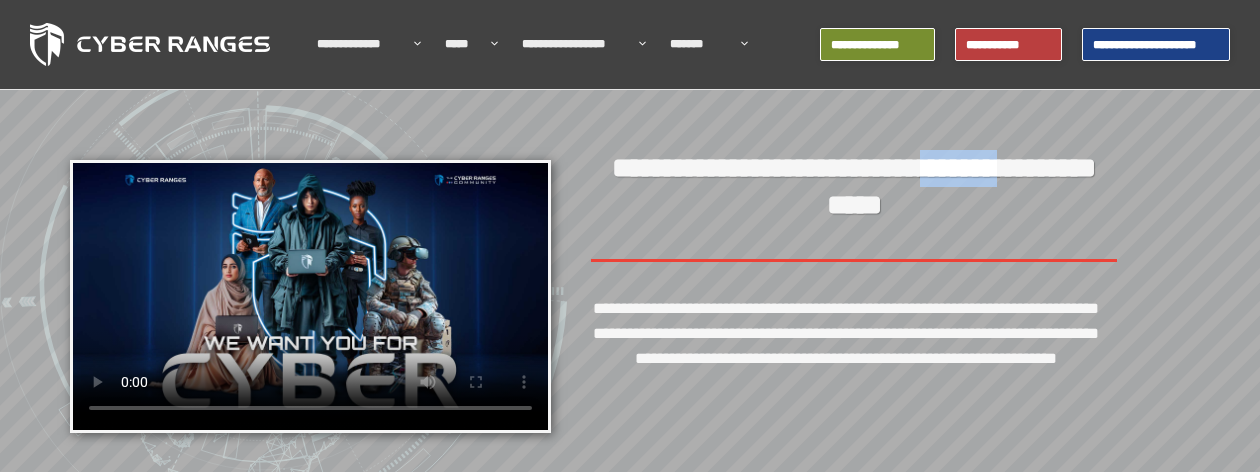 click on "**********" at bounding box center [854, 187] 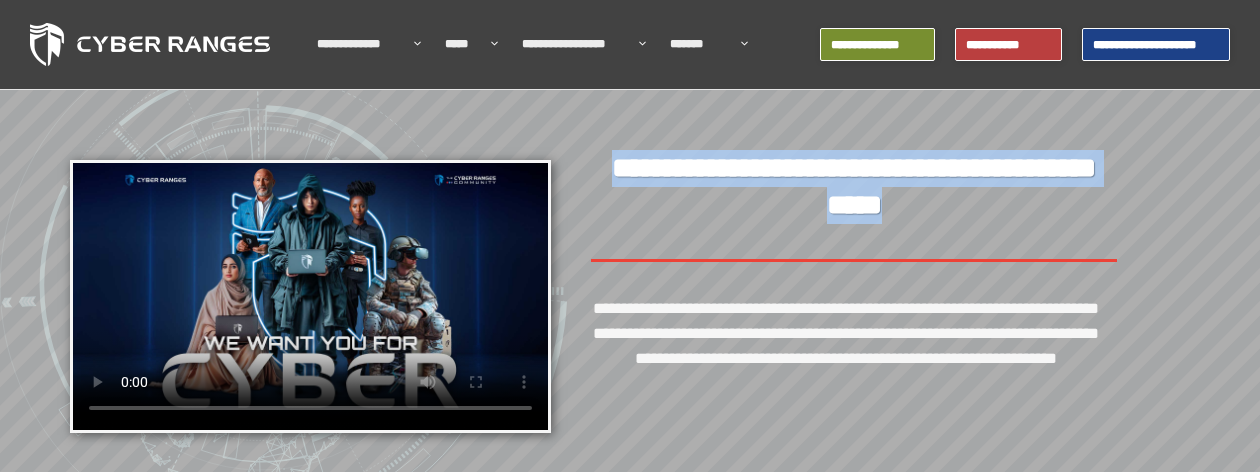 click on "**********" at bounding box center (854, 187) 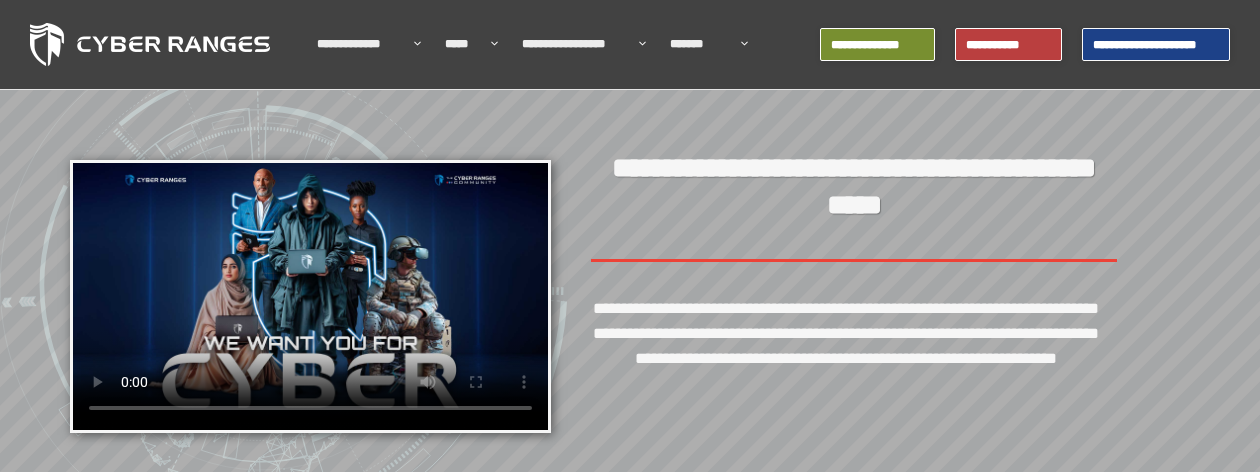 click on "**********" at bounding box center [846, 358] 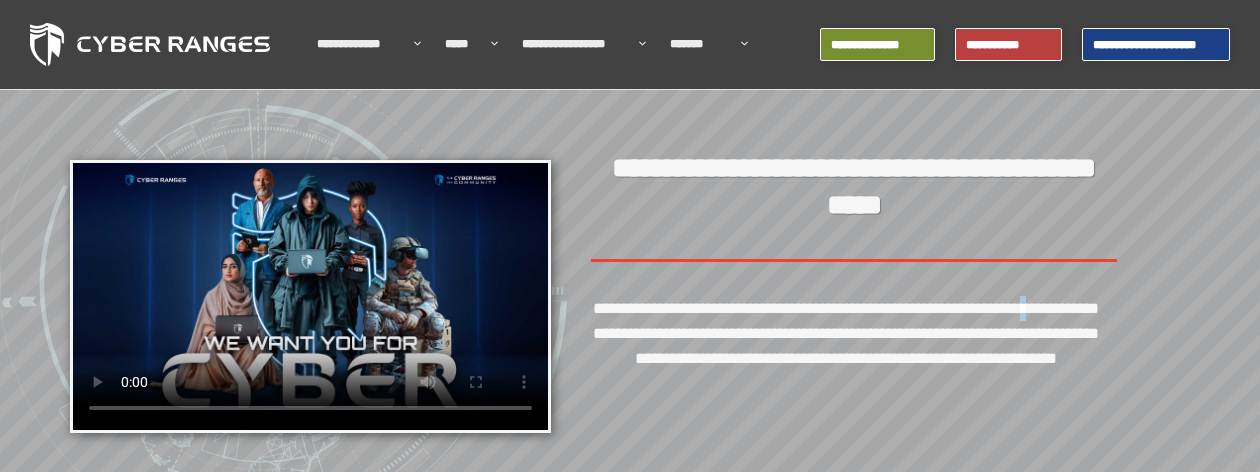 click on "**********" at bounding box center [846, 358] 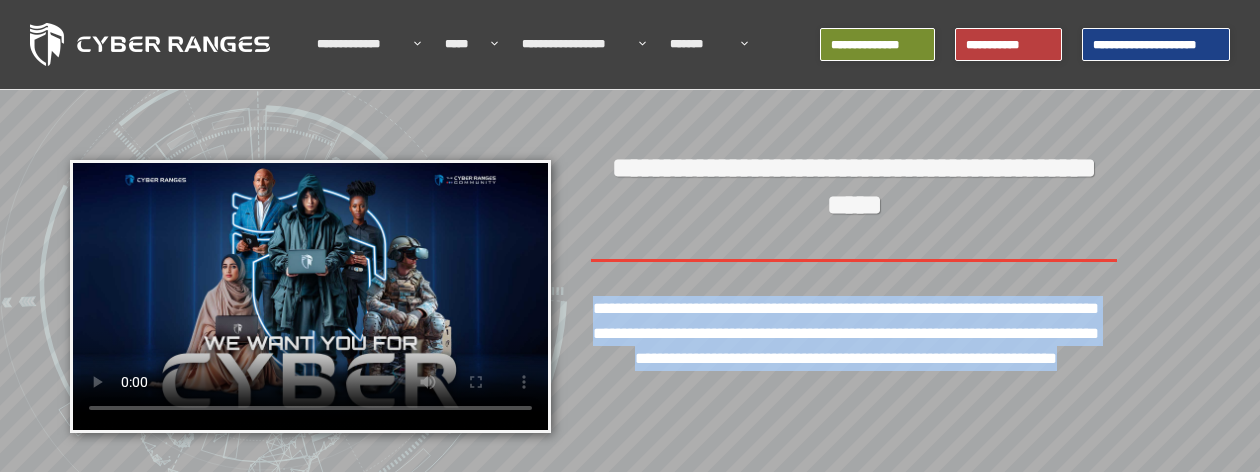 click on "**********" at bounding box center (846, 358) 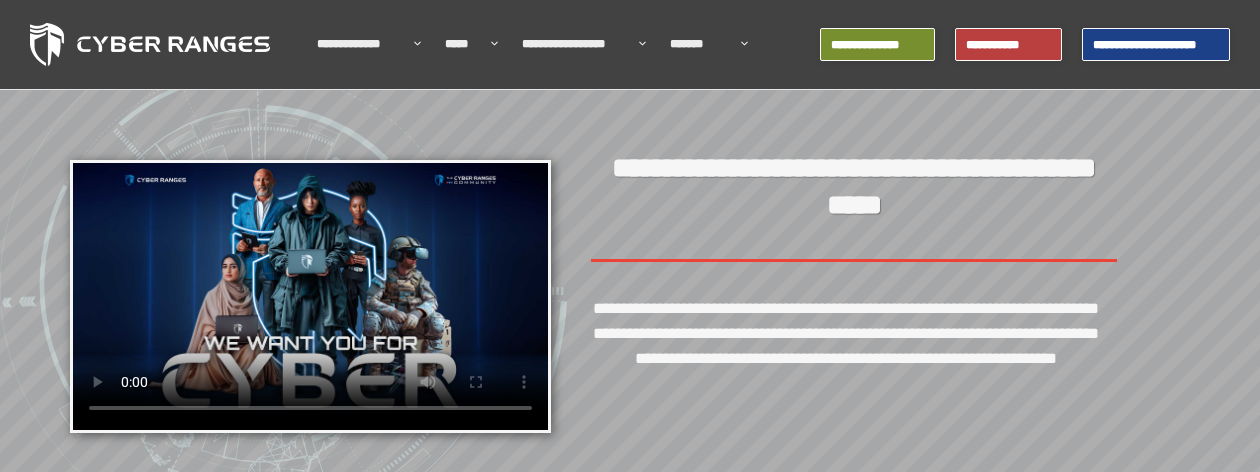 click on "**********" at bounding box center [854, 187] 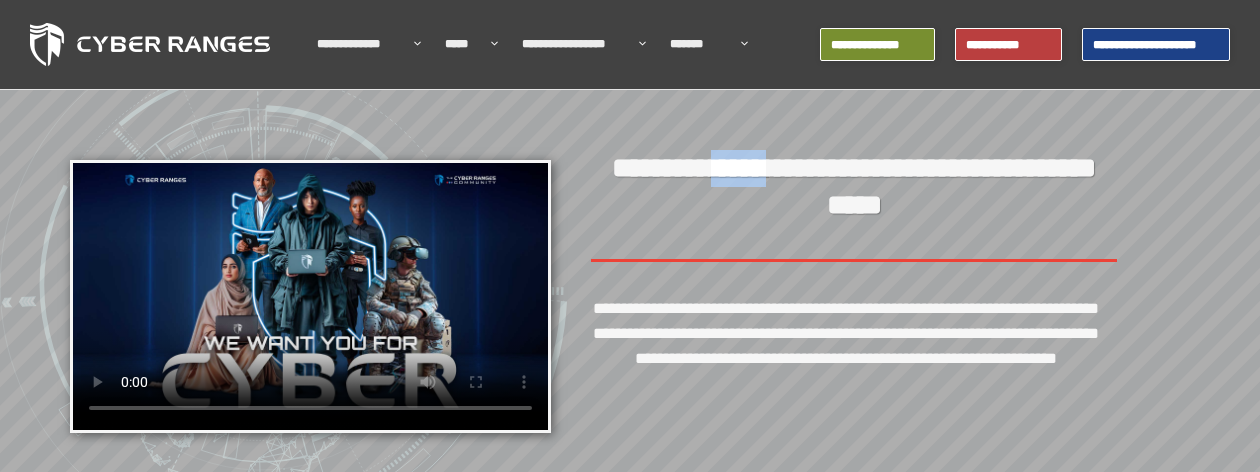 click on "**********" at bounding box center [854, 187] 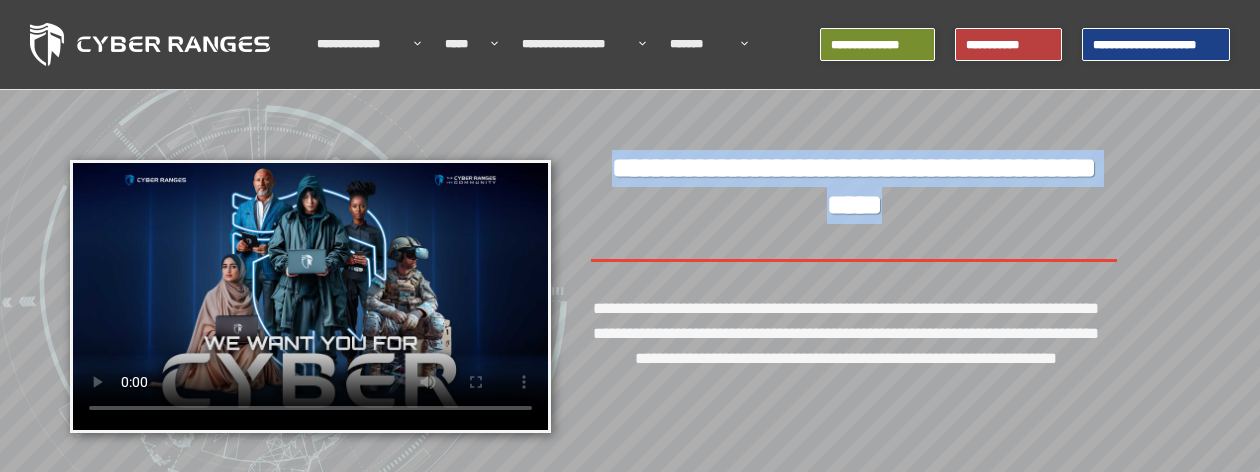 click on "**********" at bounding box center (854, 187) 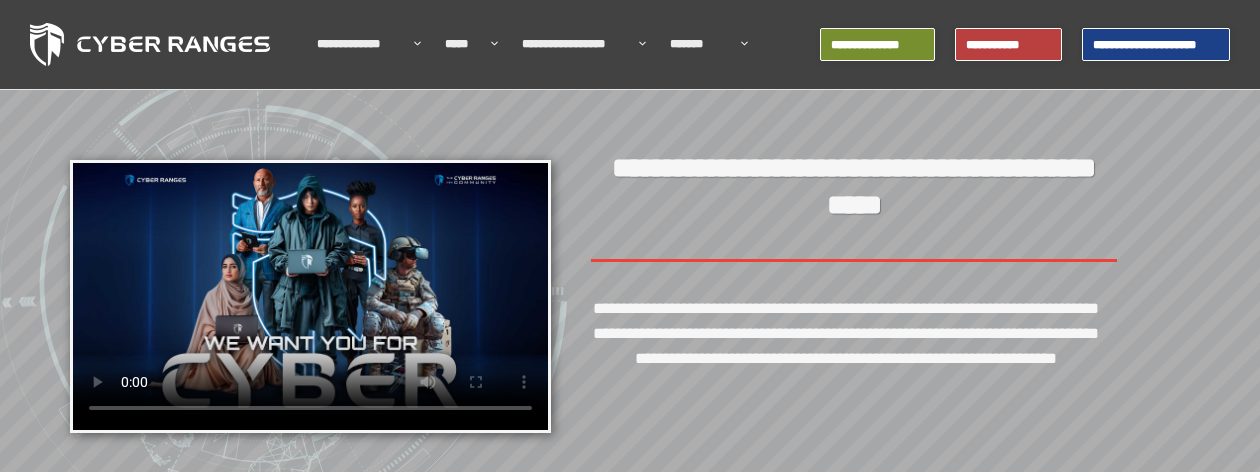 click on "**********" at bounding box center [846, 358] 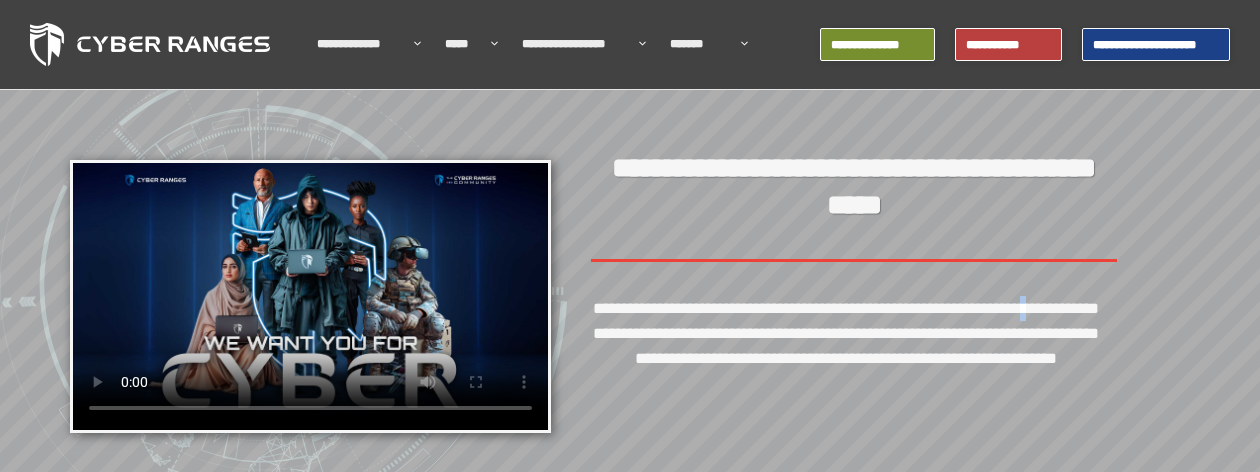click on "**********" at bounding box center (846, 358) 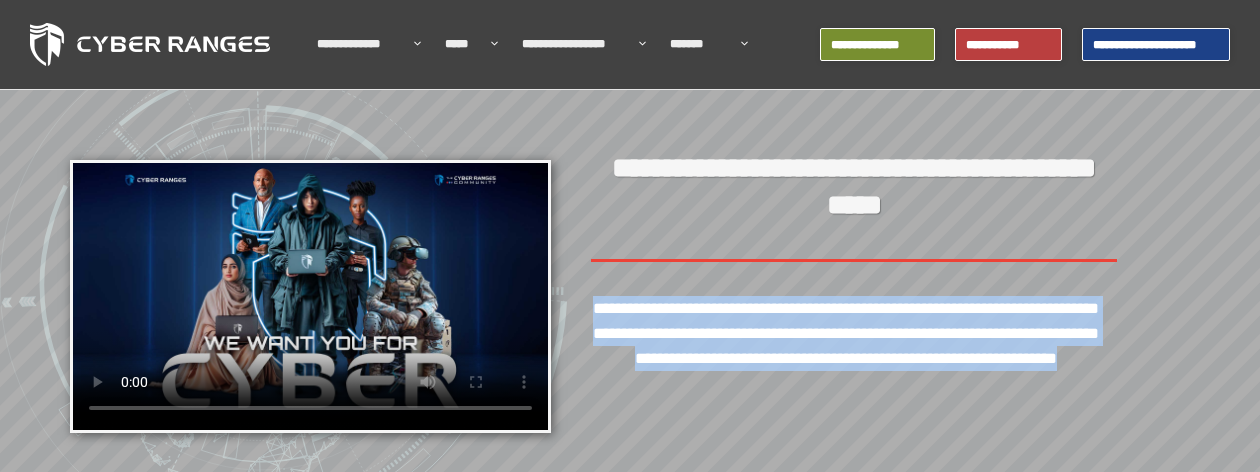 click on "**********" at bounding box center [846, 358] 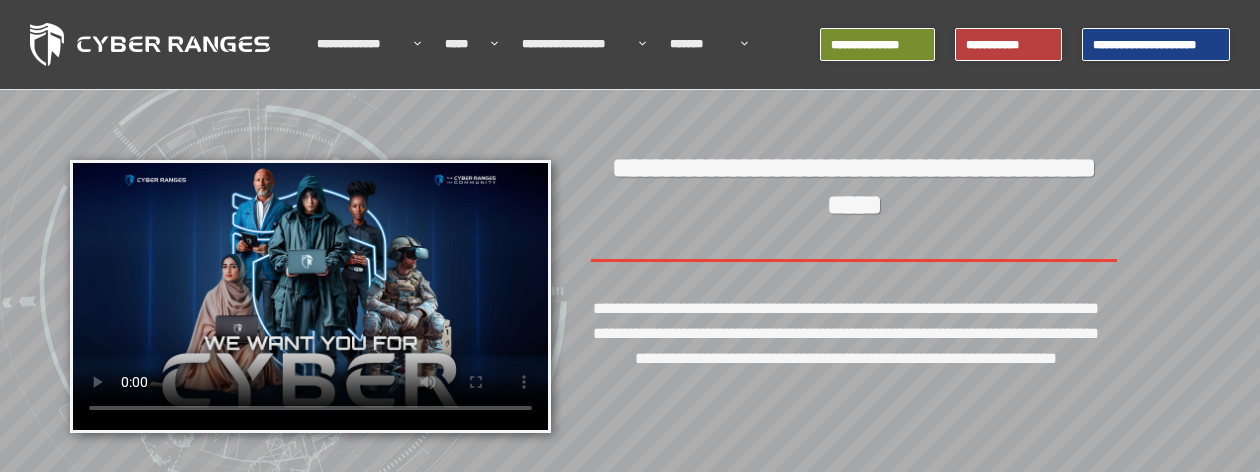click on "**********" at bounding box center [854, 187] 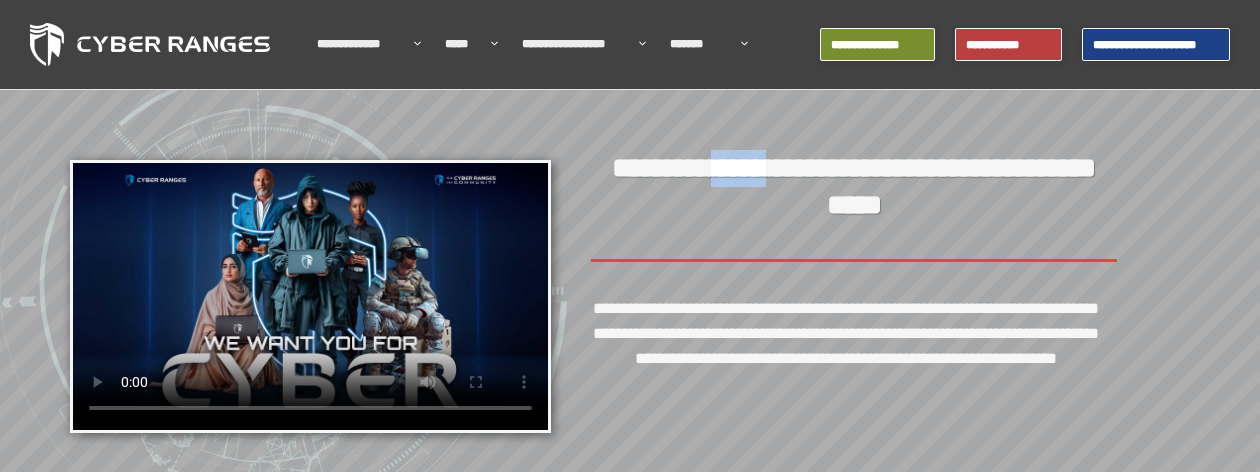 click on "**********" at bounding box center [854, 187] 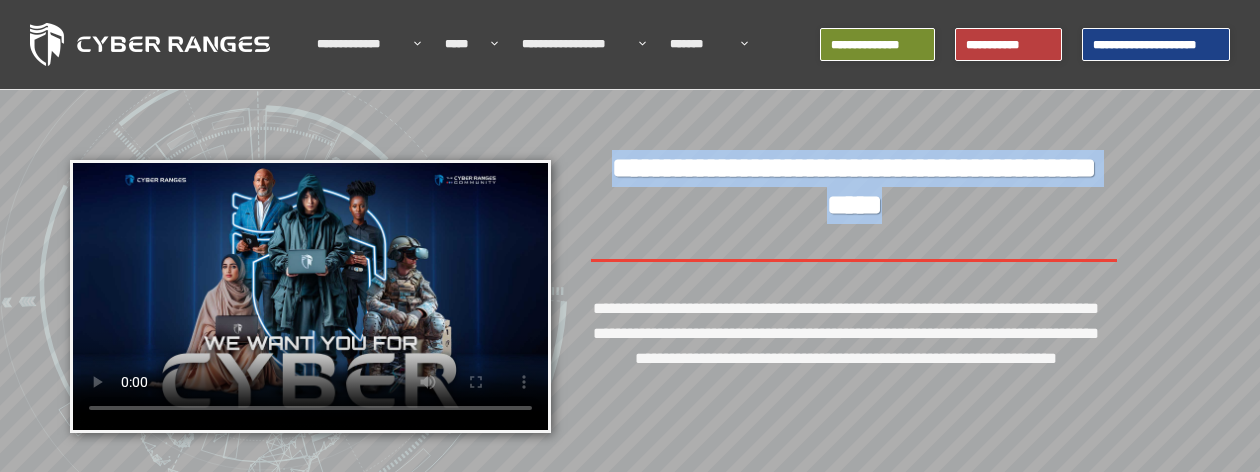 click on "**********" at bounding box center (854, 187) 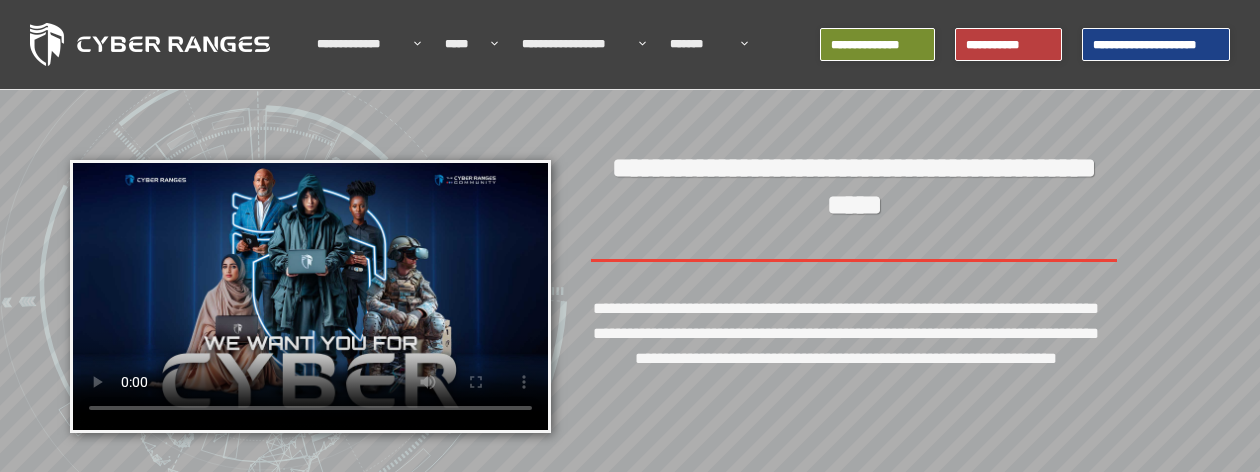 click on "**********" at bounding box center [846, 358] 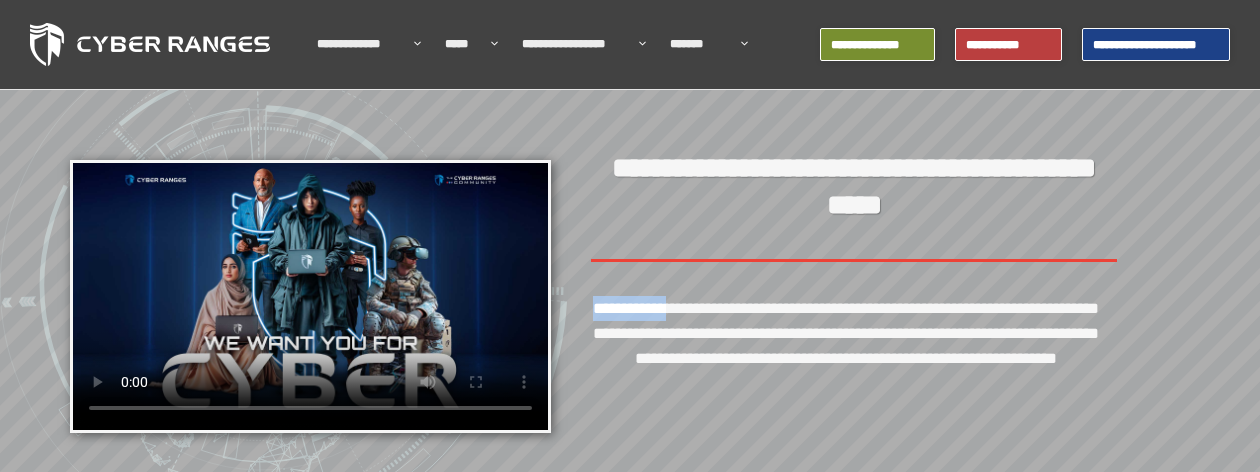 drag, startPoint x: 728, startPoint y: 307, endPoint x: 596, endPoint y: 306, distance: 132.00378 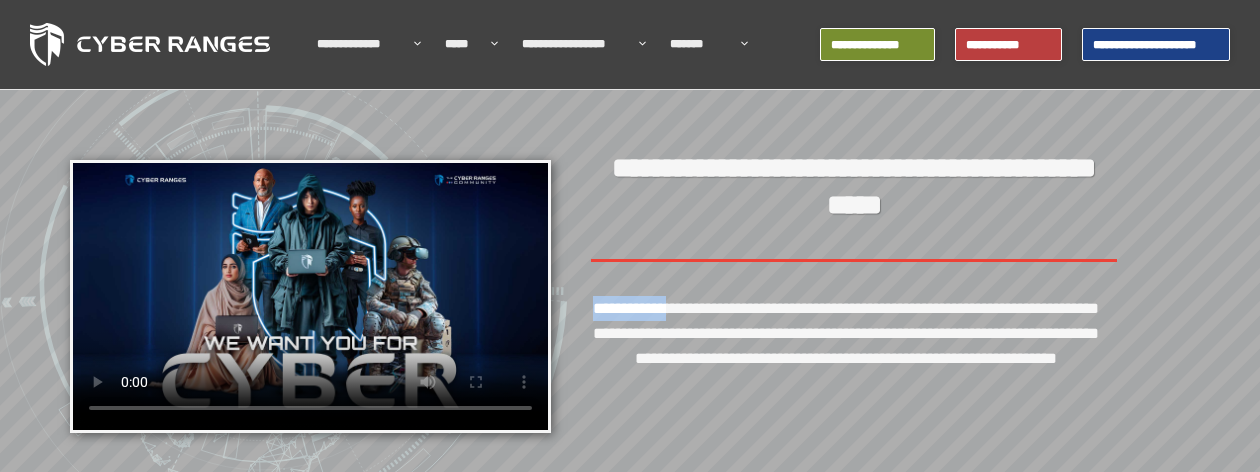 click on "**********" at bounding box center (846, 358) 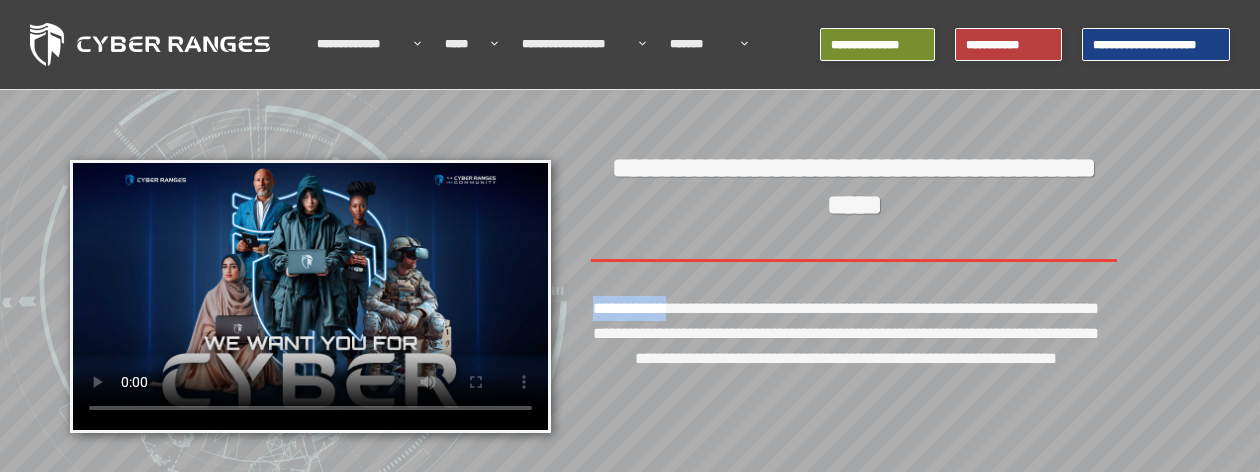 click on "**********" at bounding box center [846, 358] 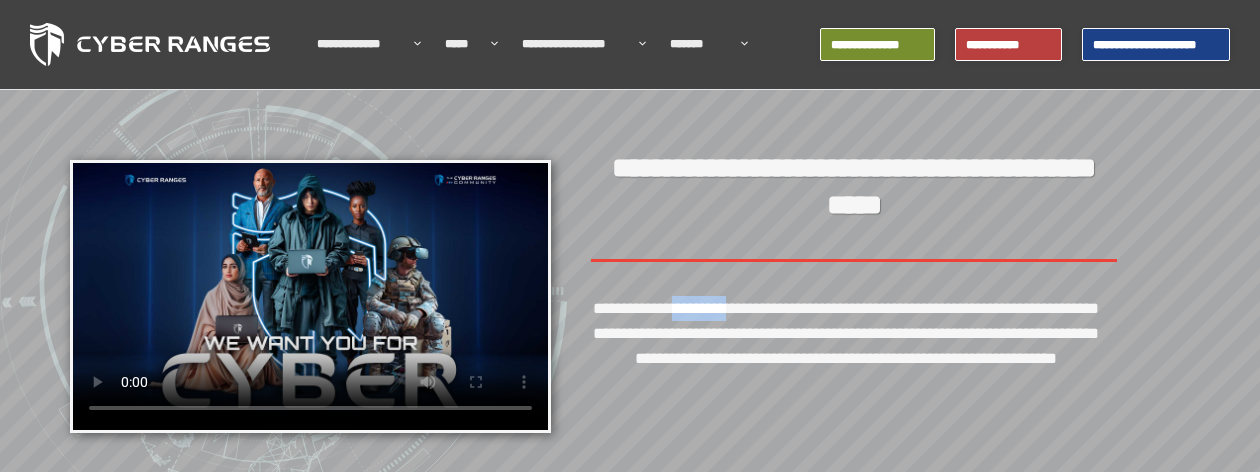 drag, startPoint x: 738, startPoint y: 309, endPoint x: 804, endPoint y: 304, distance: 66.189125 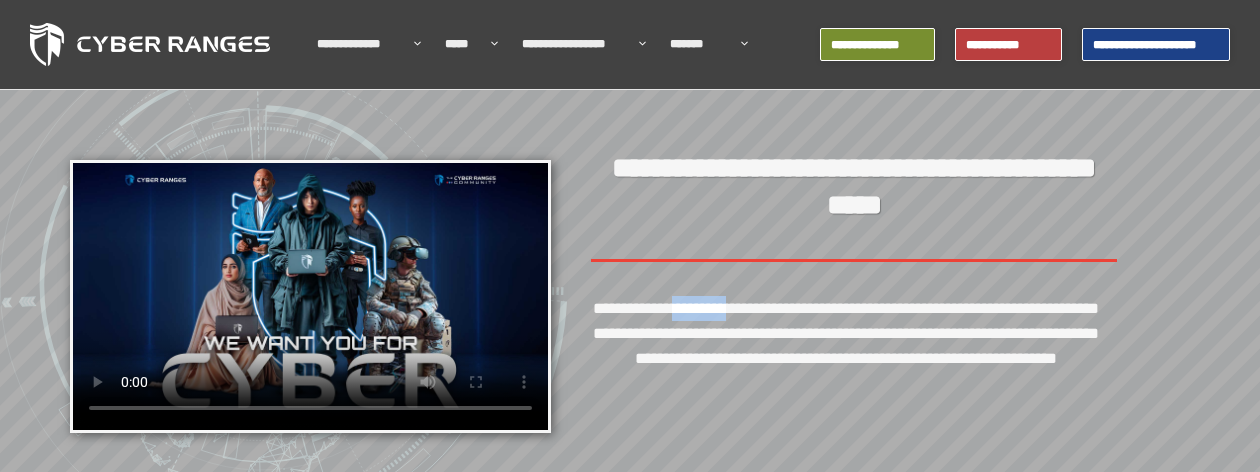 click on "**********" at bounding box center (846, 358) 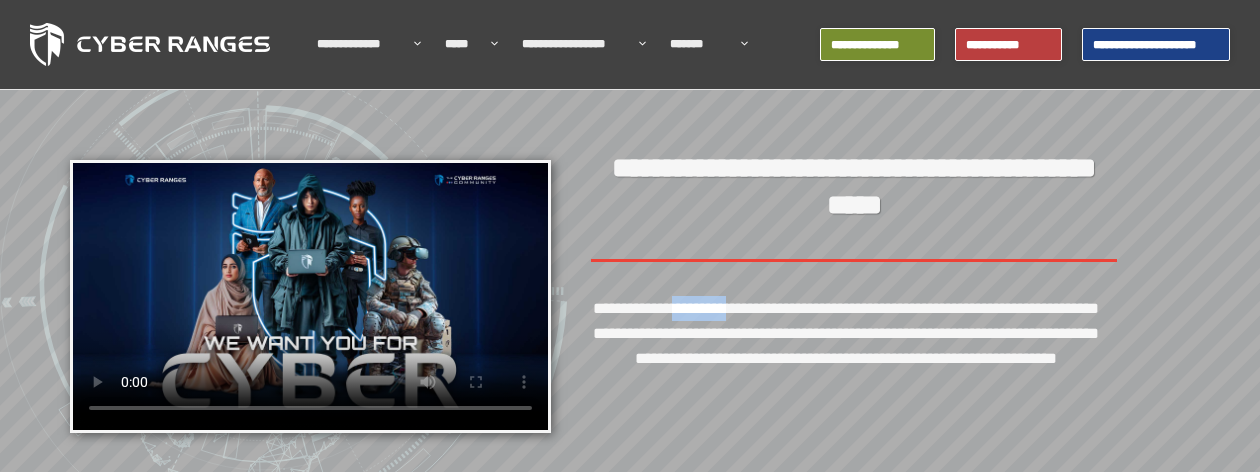 click on "**********" at bounding box center (846, 358) 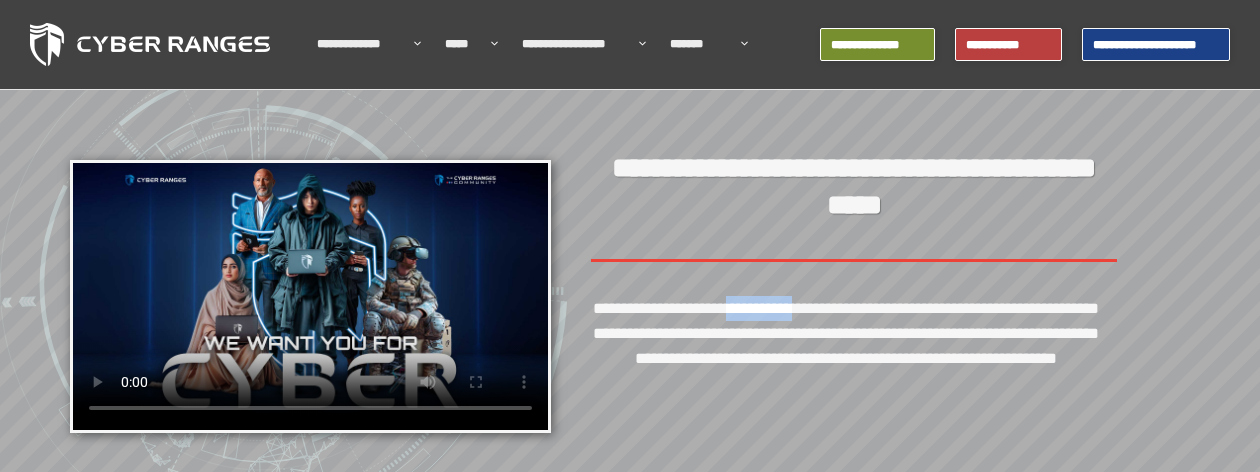 drag, startPoint x: 806, startPoint y: 307, endPoint x: 901, endPoint y: 311, distance: 95.084175 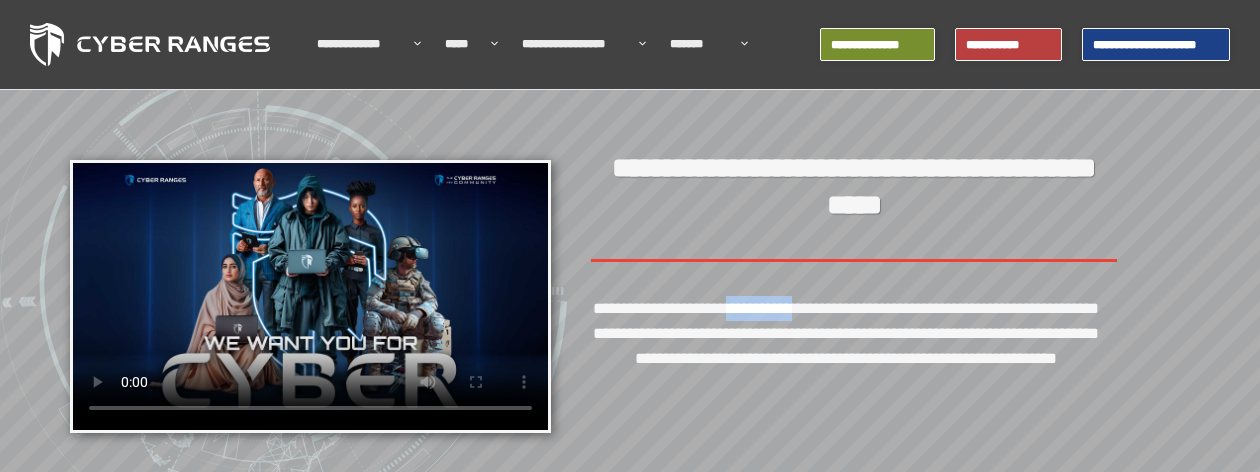 click on "**********" at bounding box center (846, 358) 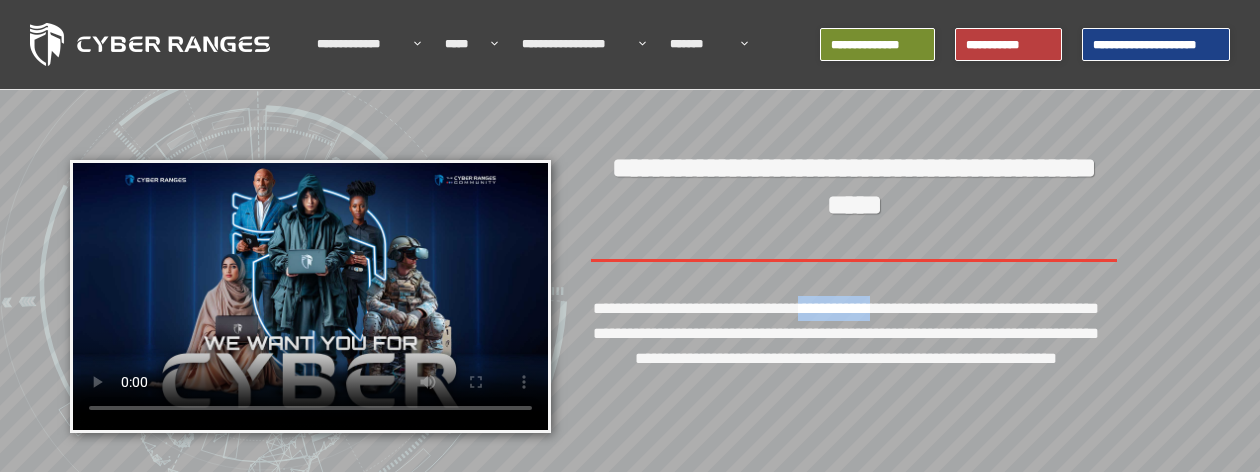 drag, startPoint x: 910, startPoint y: 307, endPoint x: 1013, endPoint y: 307, distance: 103 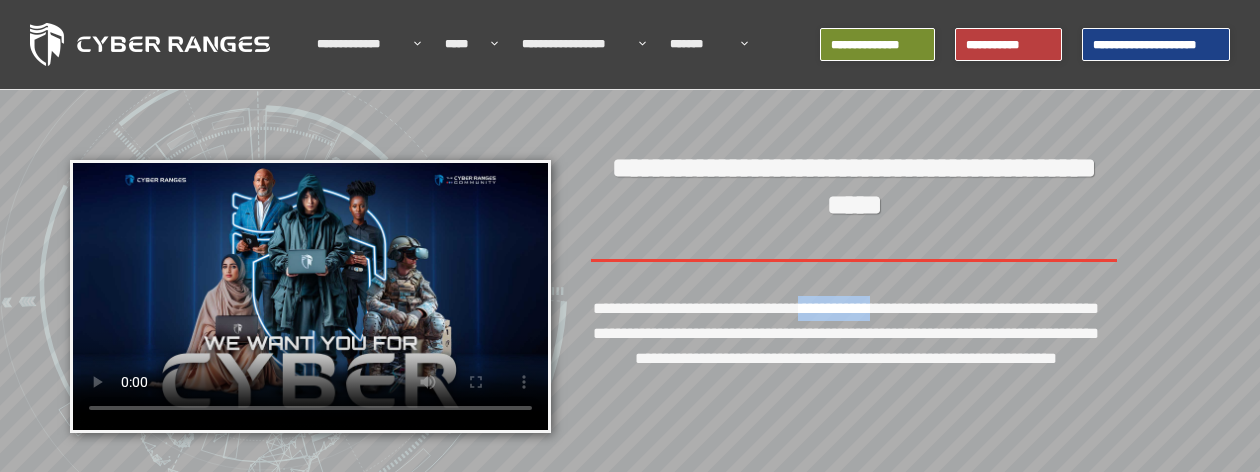 click on "**********" at bounding box center (846, 358) 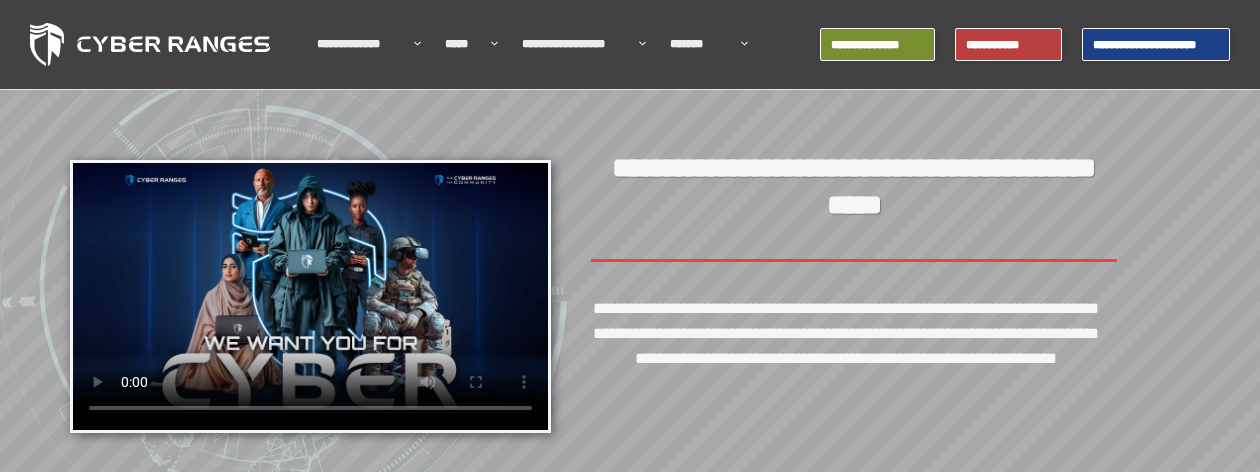 click on "**********" at bounding box center (846, 358) 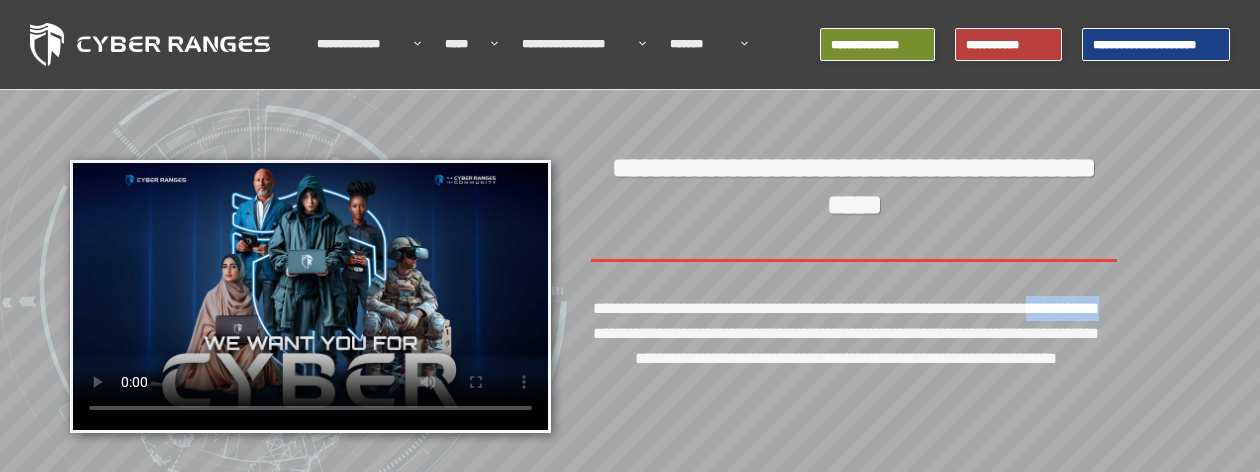 click on "**********" at bounding box center [846, 358] 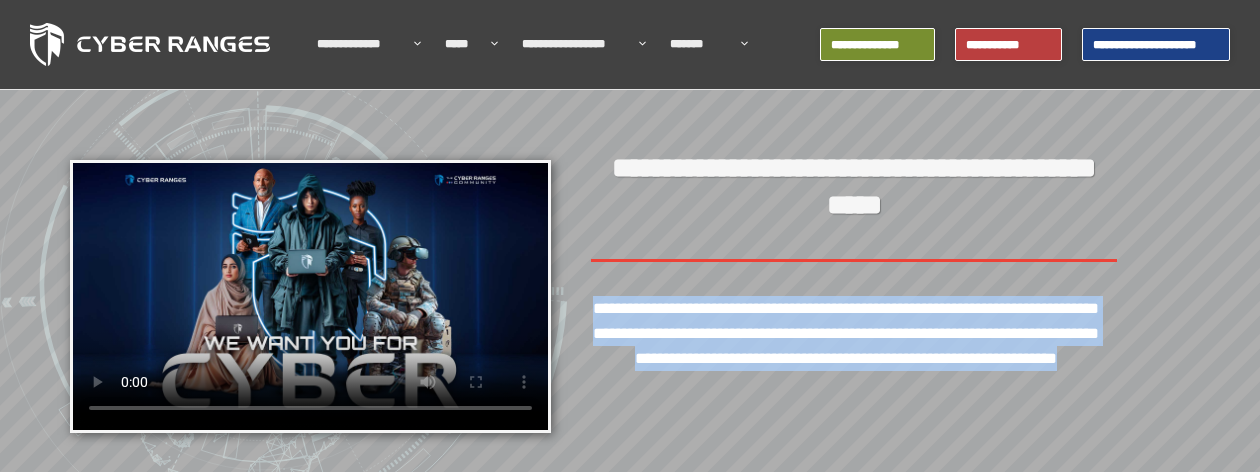 click on "**********" at bounding box center (846, 358) 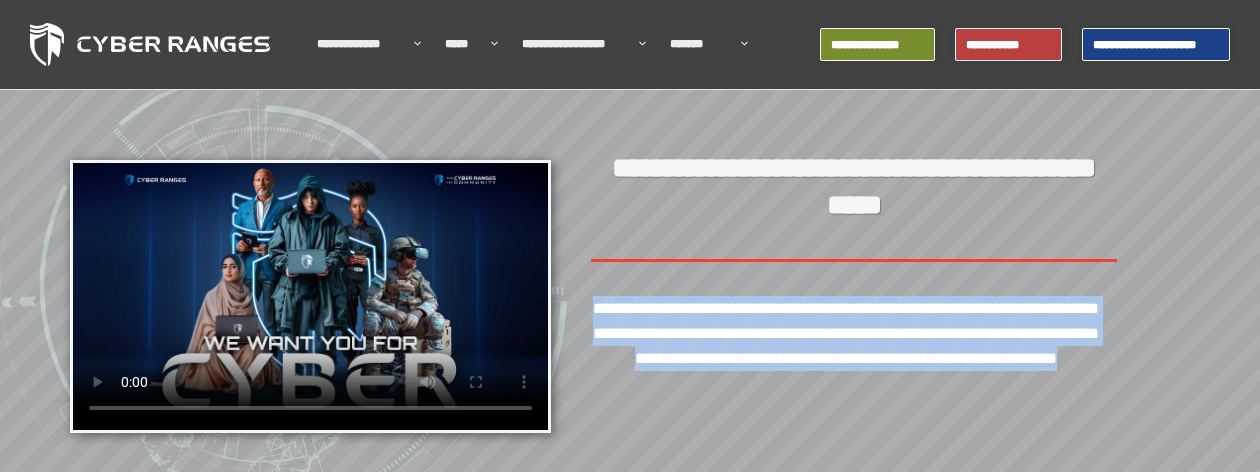 click on "**********" at bounding box center (846, 358) 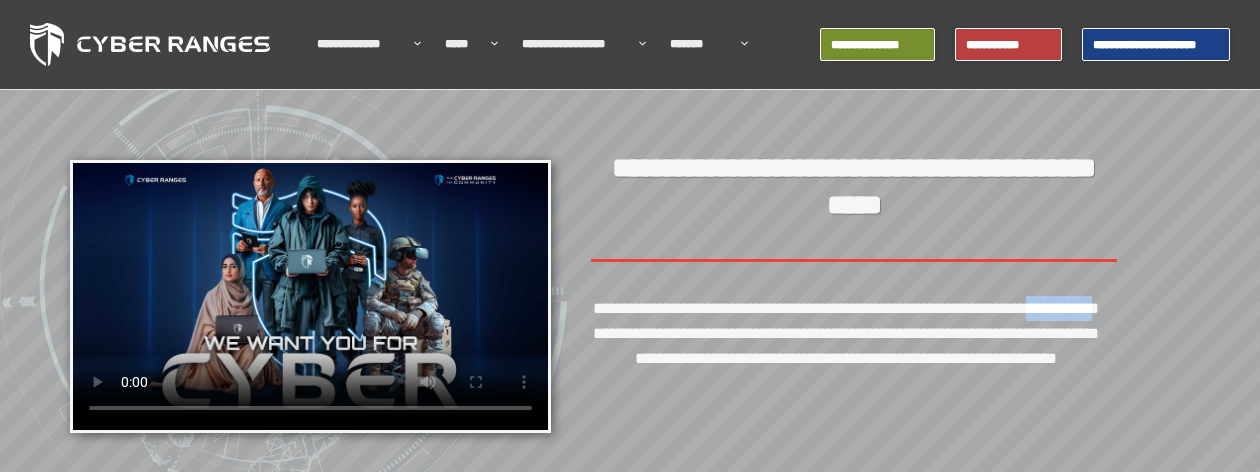 click on "**********" at bounding box center [846, 358] 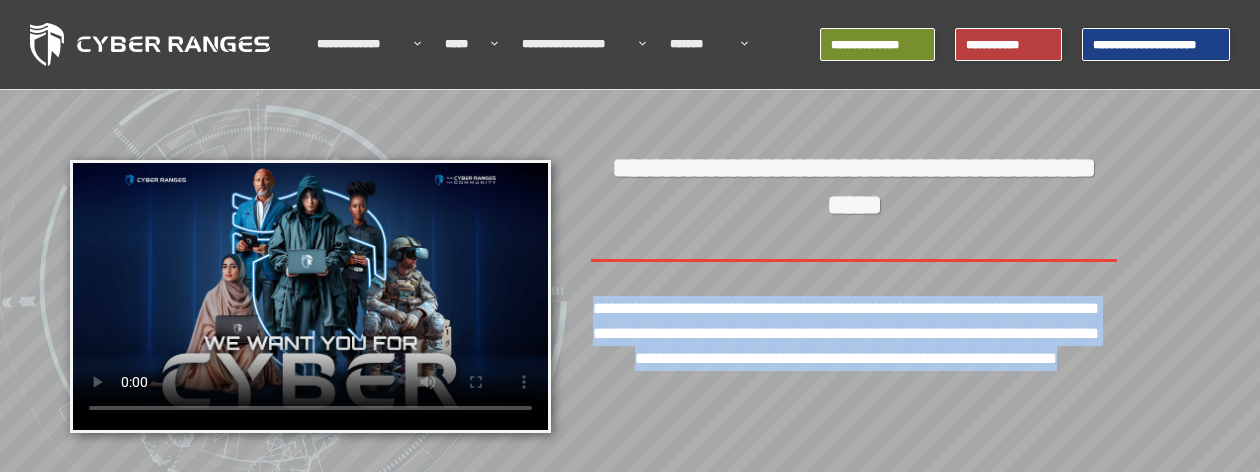 click on "**********" at bounding box center [846, 358] 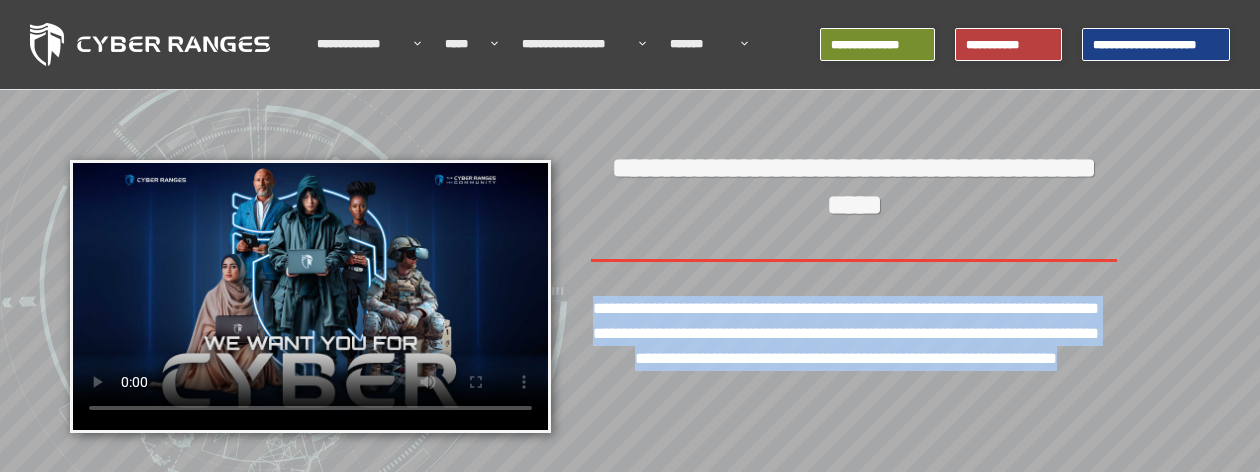 click on "**********" at bounding box center [846, 358] 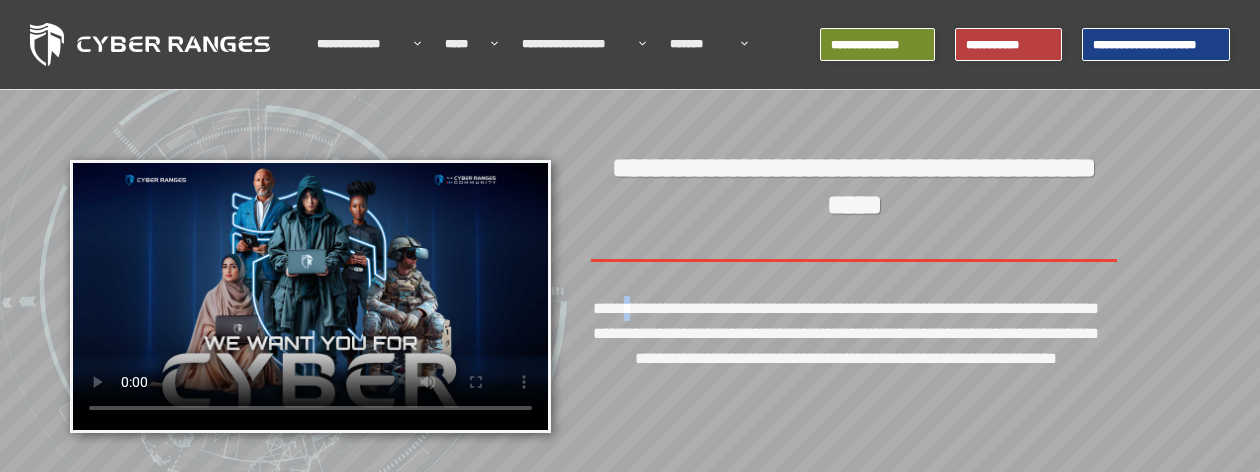 click on "**********" at bounding box center [846, 358] 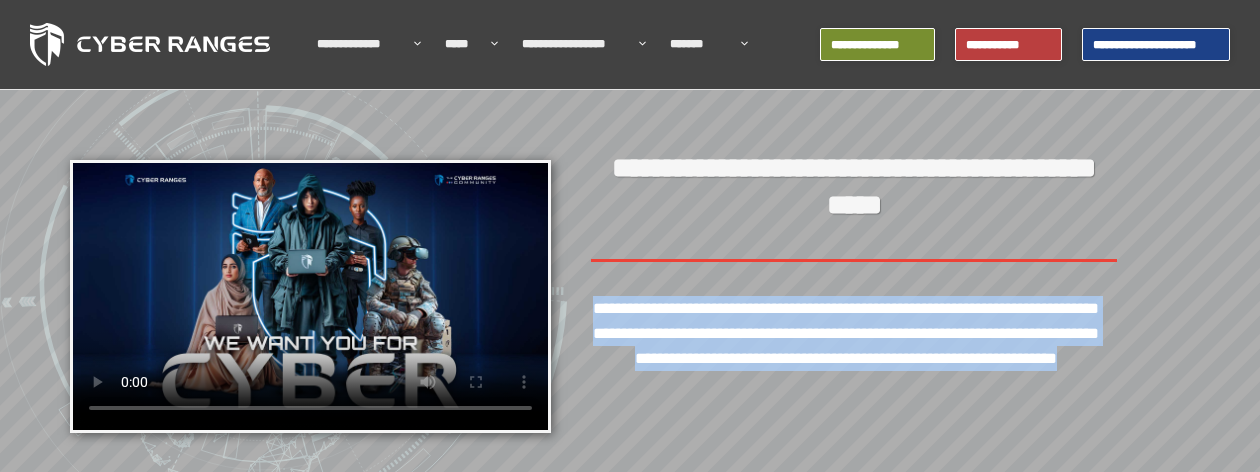 click on "**********" at bounding box center [846, 358] 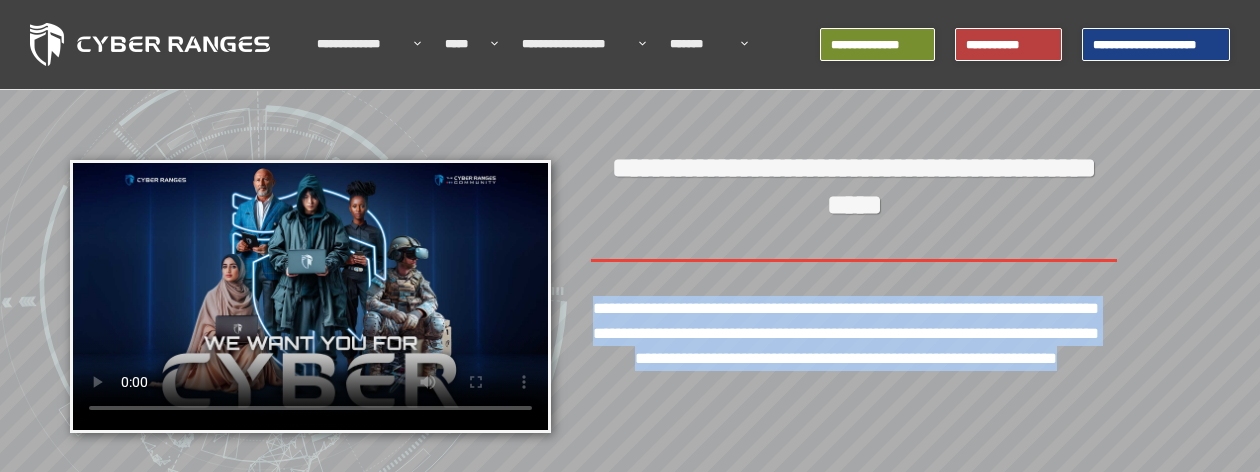 click on "**********" at bounding box center [846, 358] 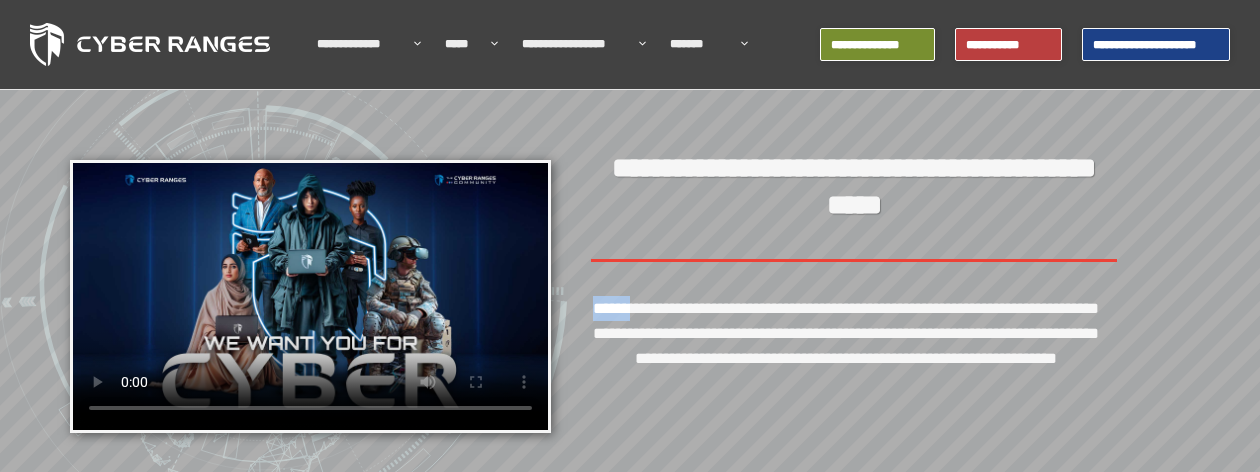 drag, startPoint x: 658, startPoint y: 306, endPoint x: 591, endPoint y: 308, distance: 67.02985 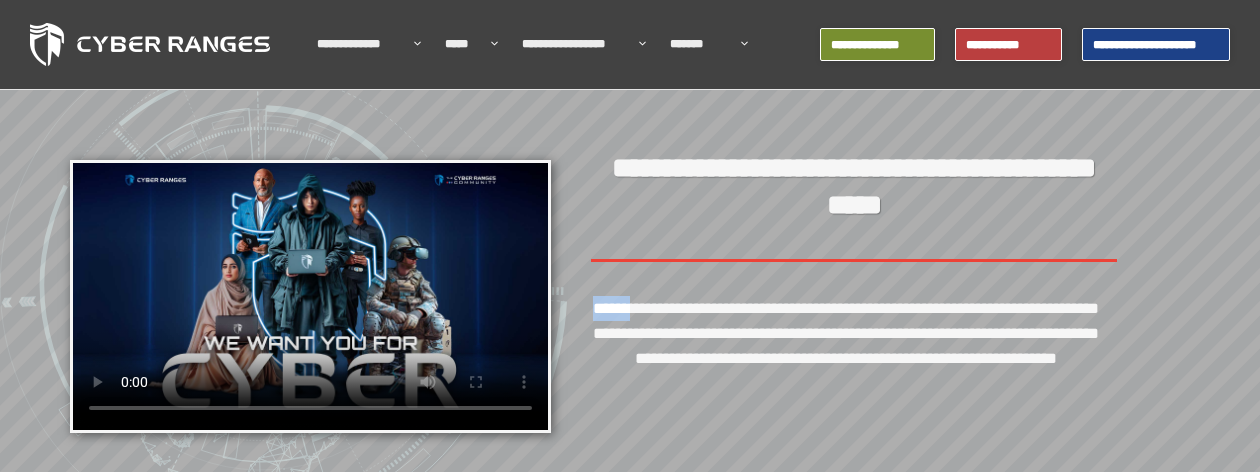 click on "**********" at bounding box center (846, 358) 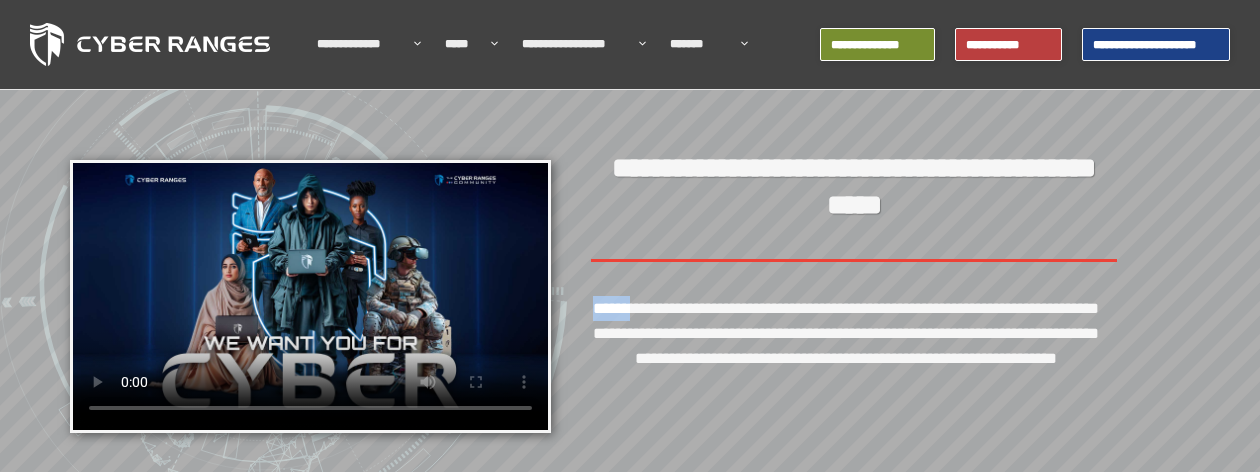 click on "**********" at bounding box center (846, 358) 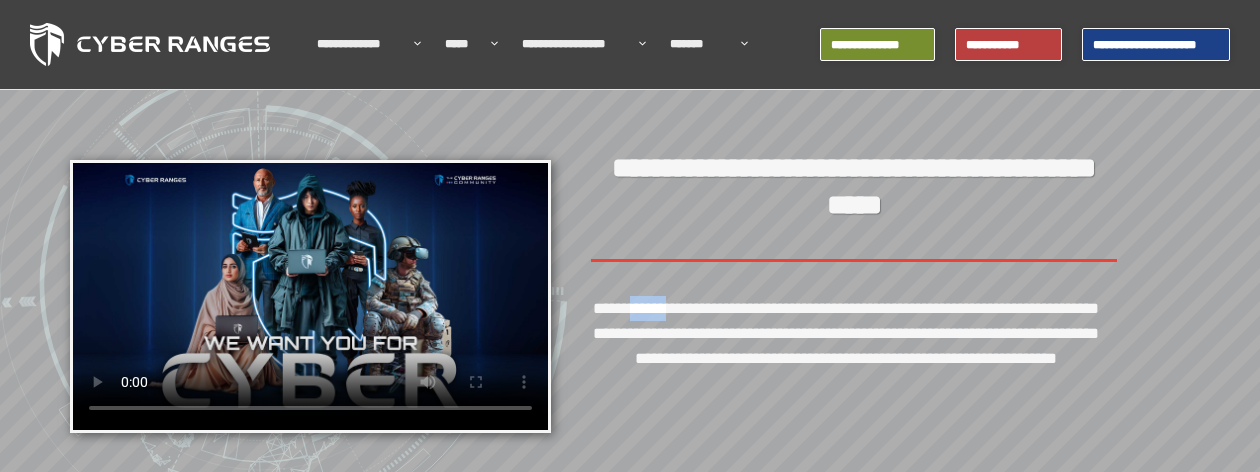 drag, startPoint x: 661, startPoint y: 309, endPoint x: 727, endPoint y: 306, distance: 66.068146 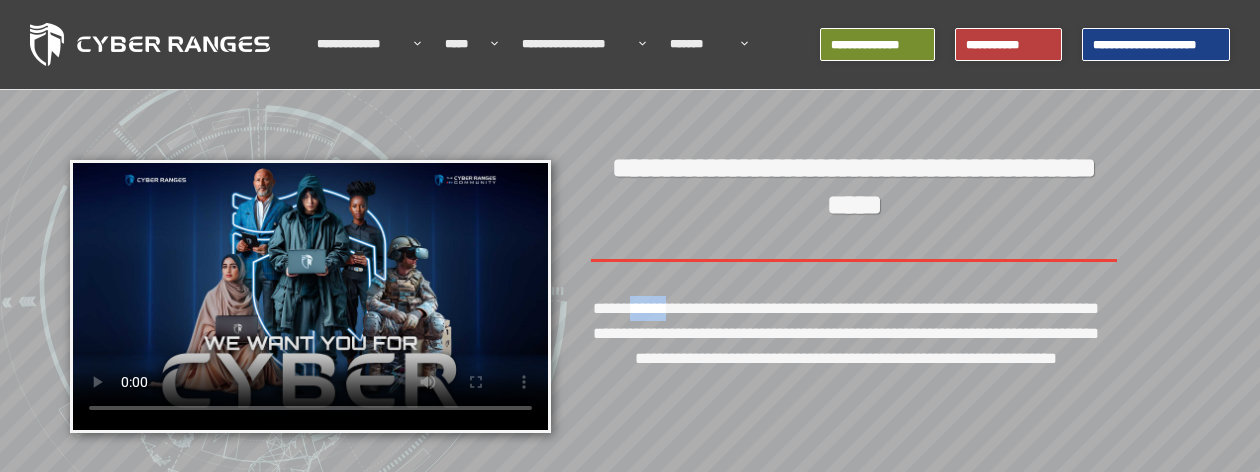 click on "**********" at bounding box center [846, 358] 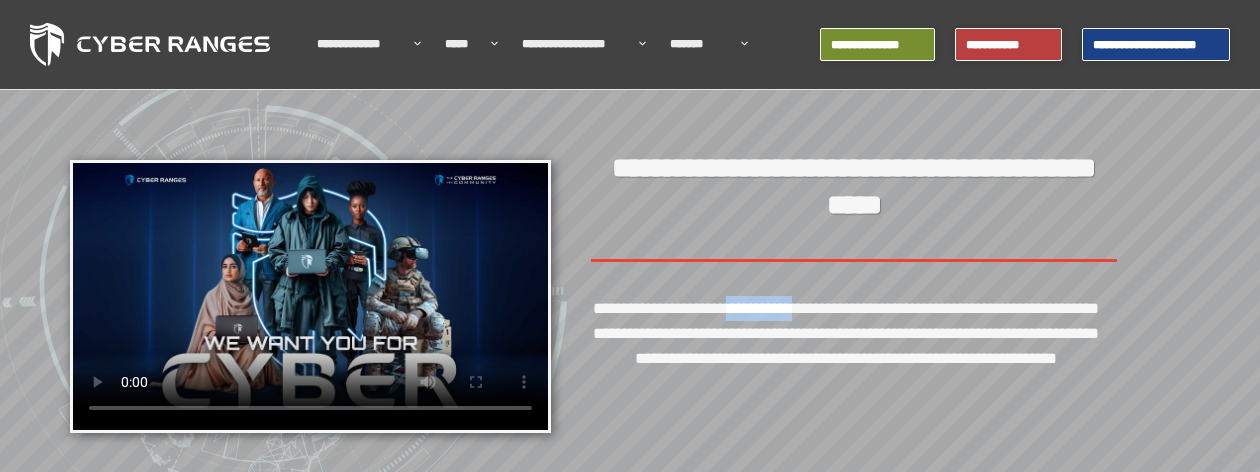 drag, startPoint x: 805, startPoint y: 308, endPoint x: 904, endPoint y: 309, distance: 99.00505 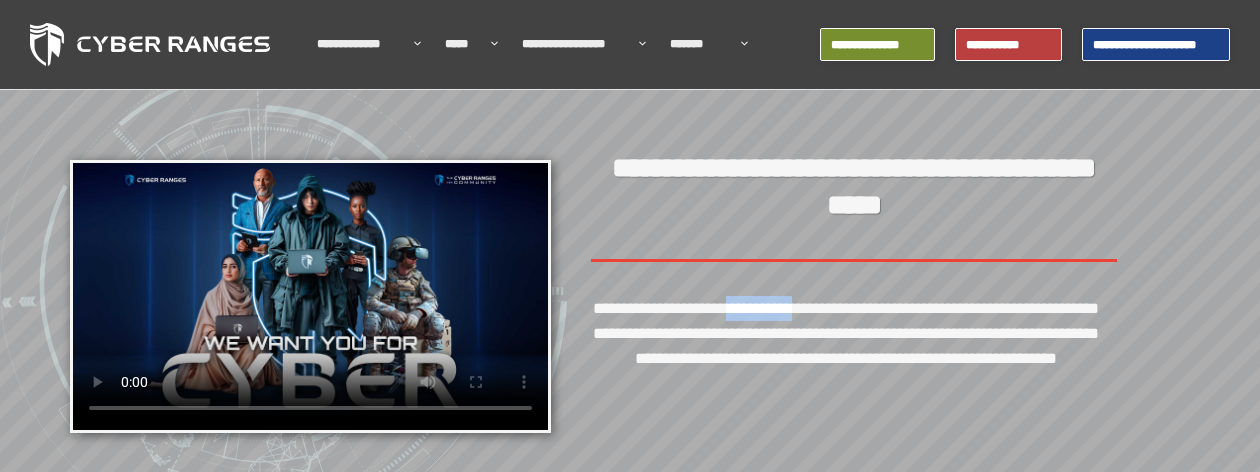 click on "**********" at bounding box center [846, 358] 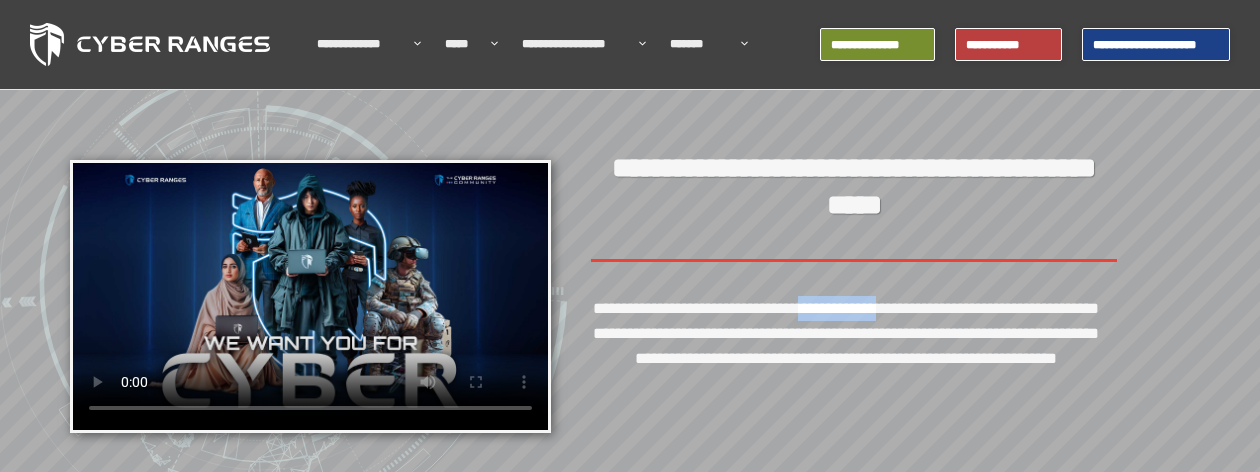 drag, startPoint x: 911, startPoint y: 309, endPoint x: 1020, endPoint y: 308, distance: 109.004585 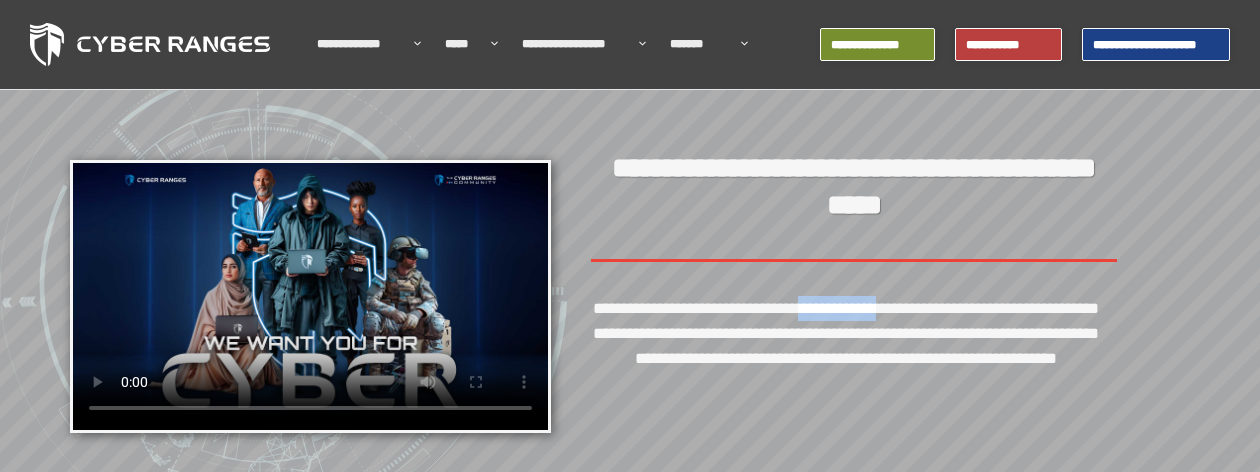 click on "**********" at bounding box center (846, 358) 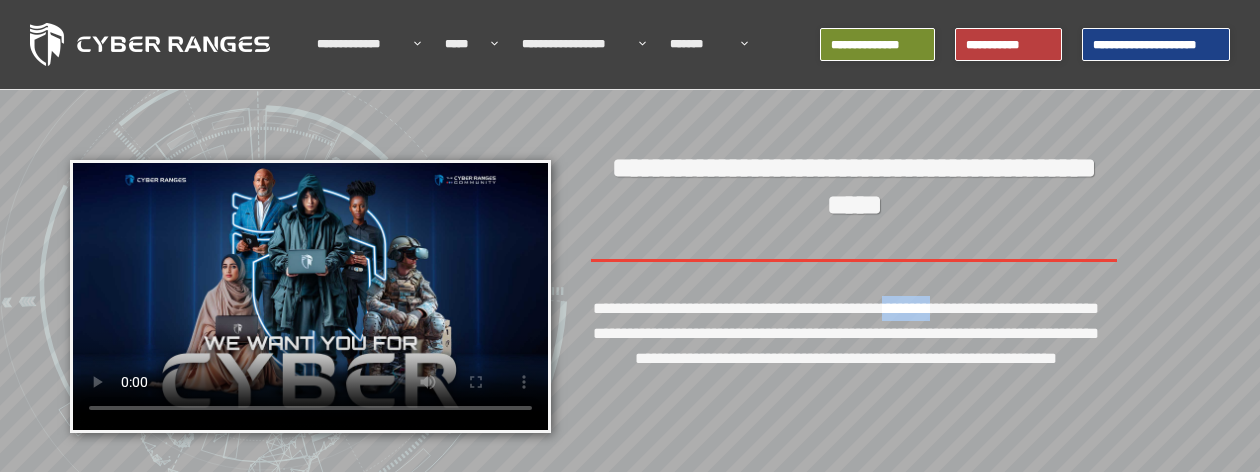 drag, startPoint x: 1028, startPoint y: 307, endPoint x: 1101, endPoint y: 313, distance: 73.24616 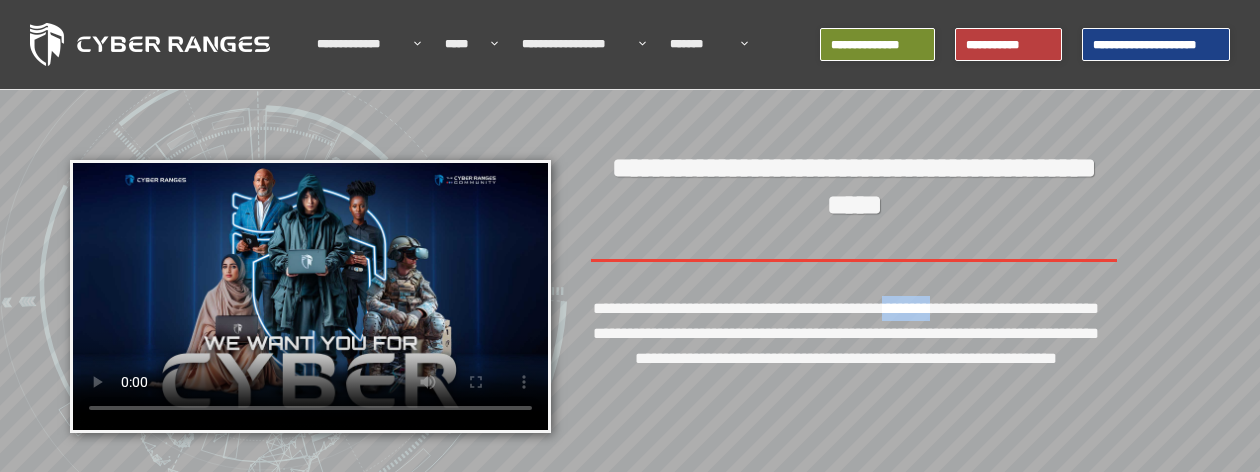 click on "**********" at bounding box center (854, 358) 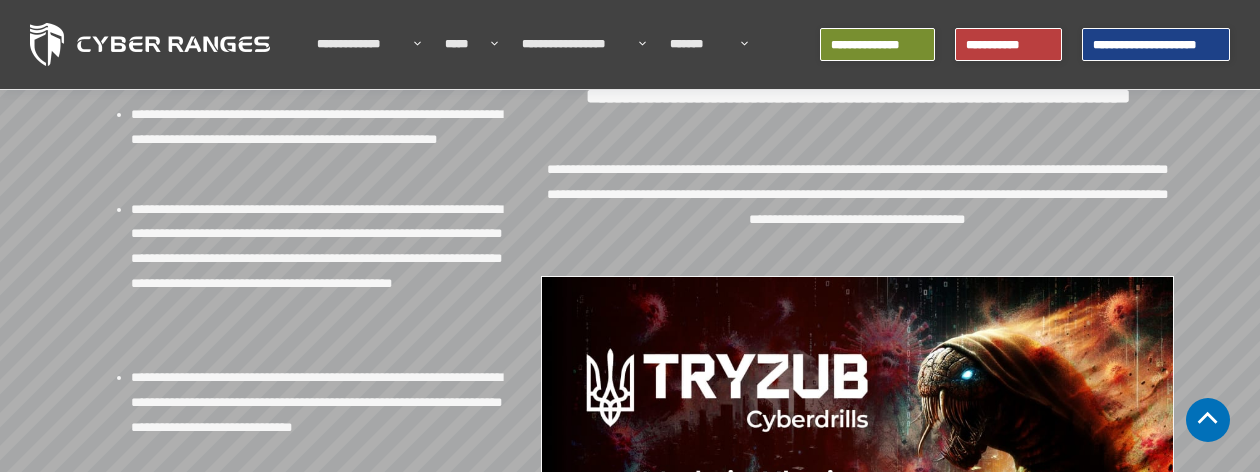 scroll, scrollTop: 842, scrollLeft: 0, axis: vertical 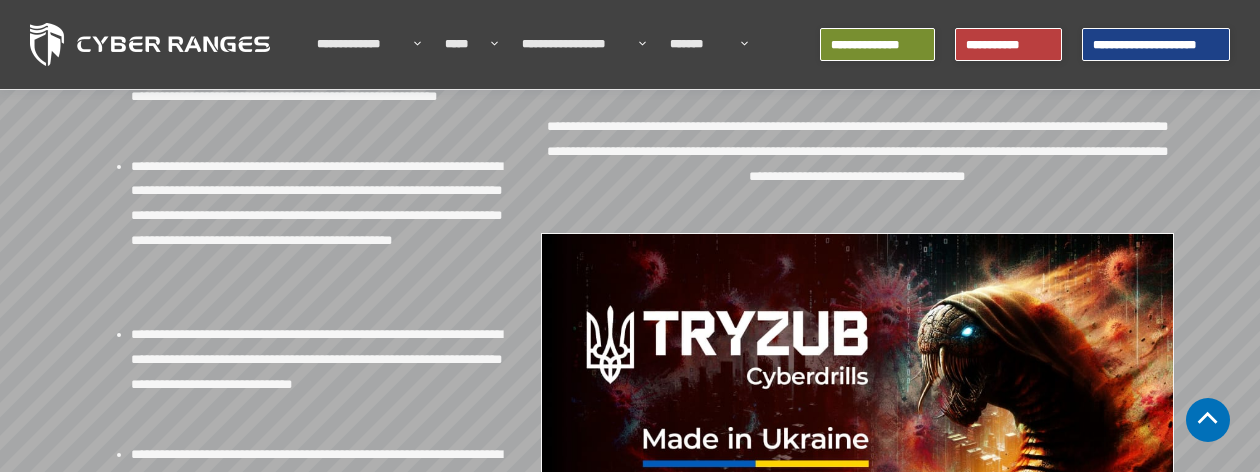 click on "**********" at bounding box center (857, 274) 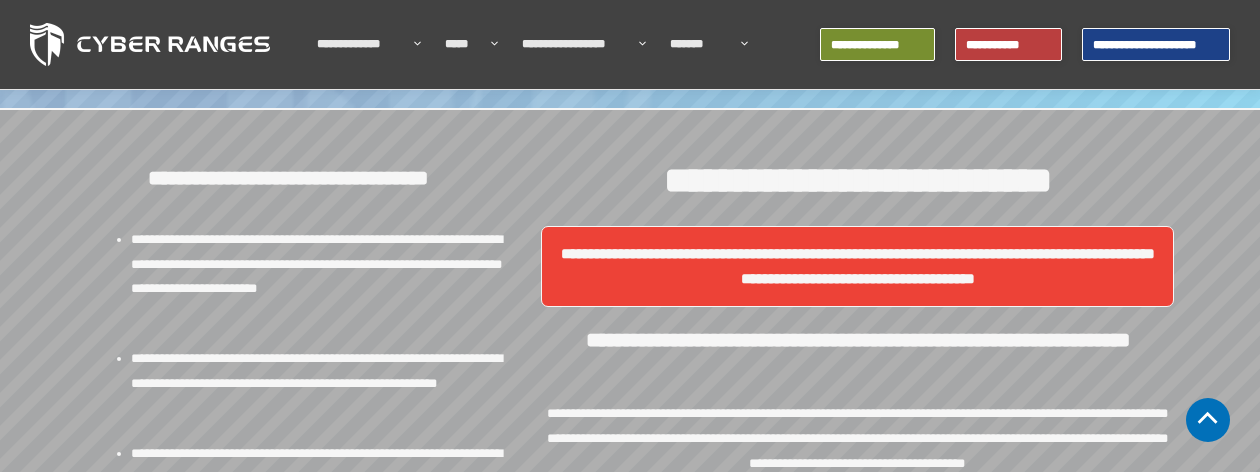 scroll, scrollTop: 576, scrollLeft: 0, axis: vertical 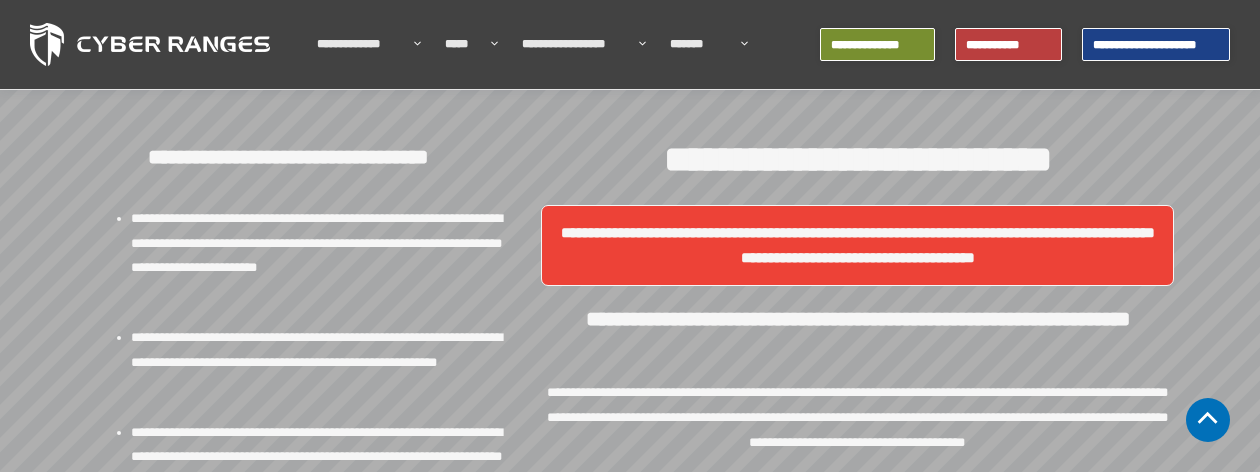 drag, startPoint x: 919, startPoint y: 236, endPoint x: 820, endPoint y: 355, distance: 154.79665 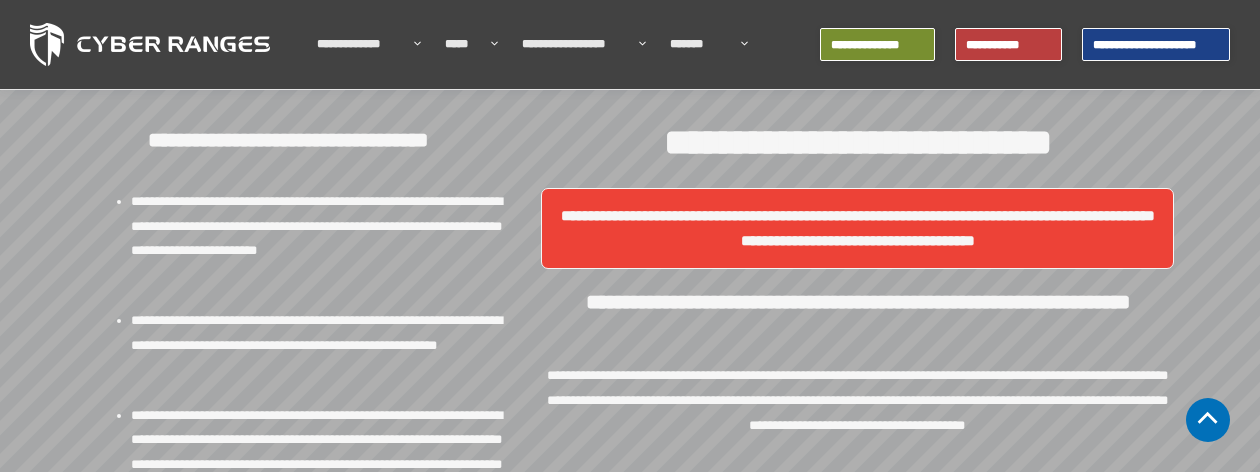 scroll, scrollTop: 940, scrollLeft: 0, axis: vertical 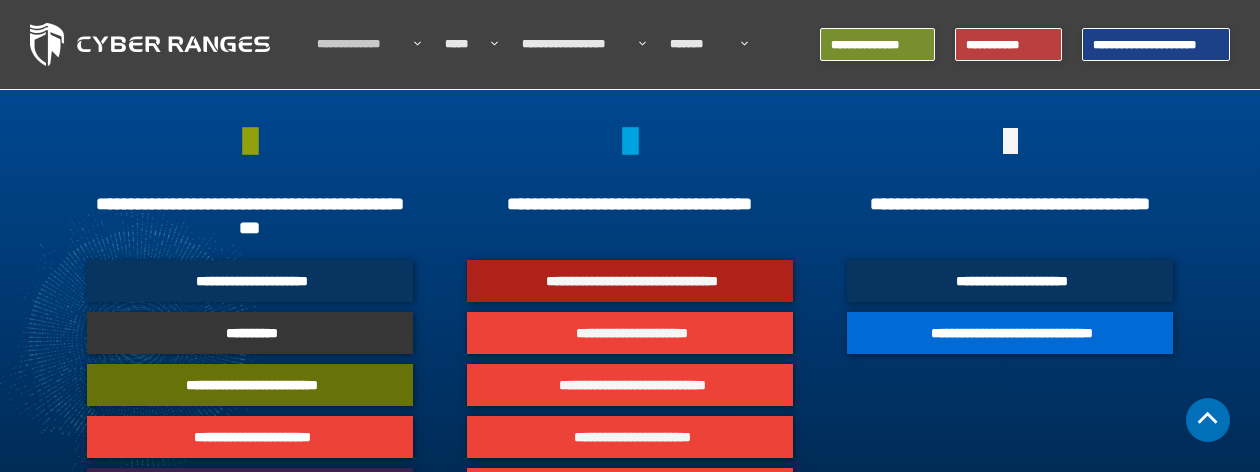 click on "**********" at bounding box center (360, 44) 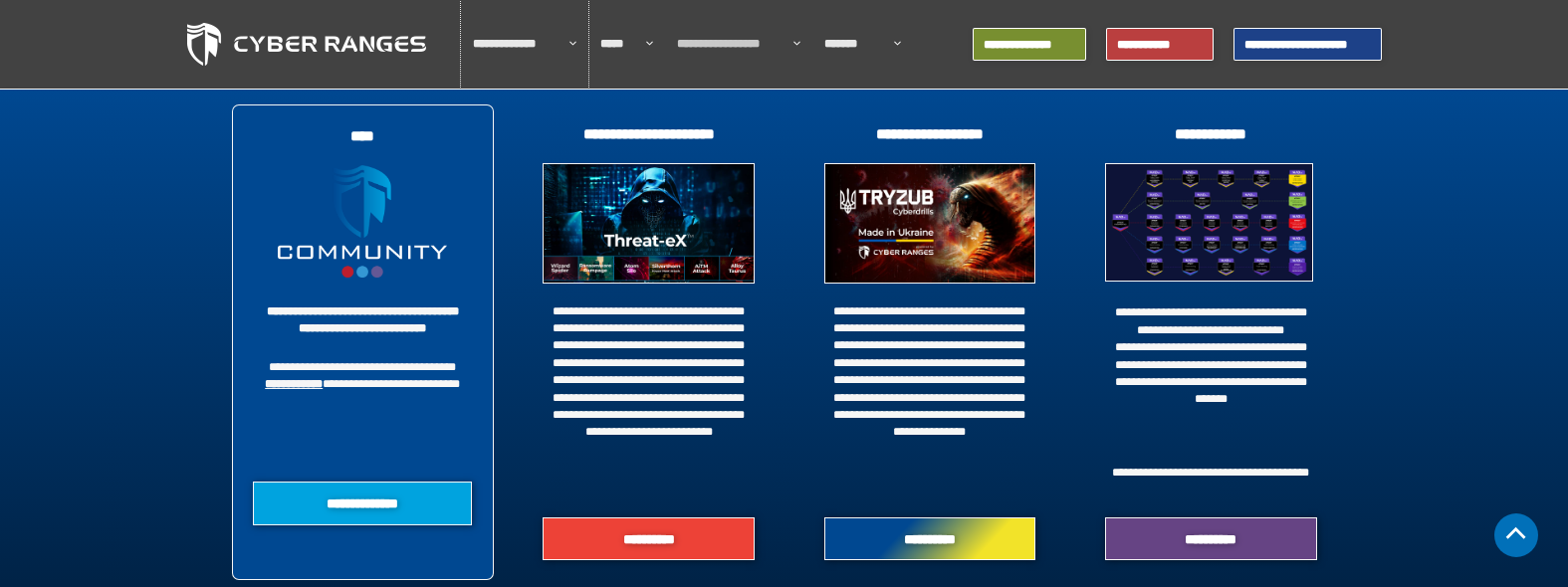 scroll, scrollTop: 630, scrollLeft: 0, axis: vertical 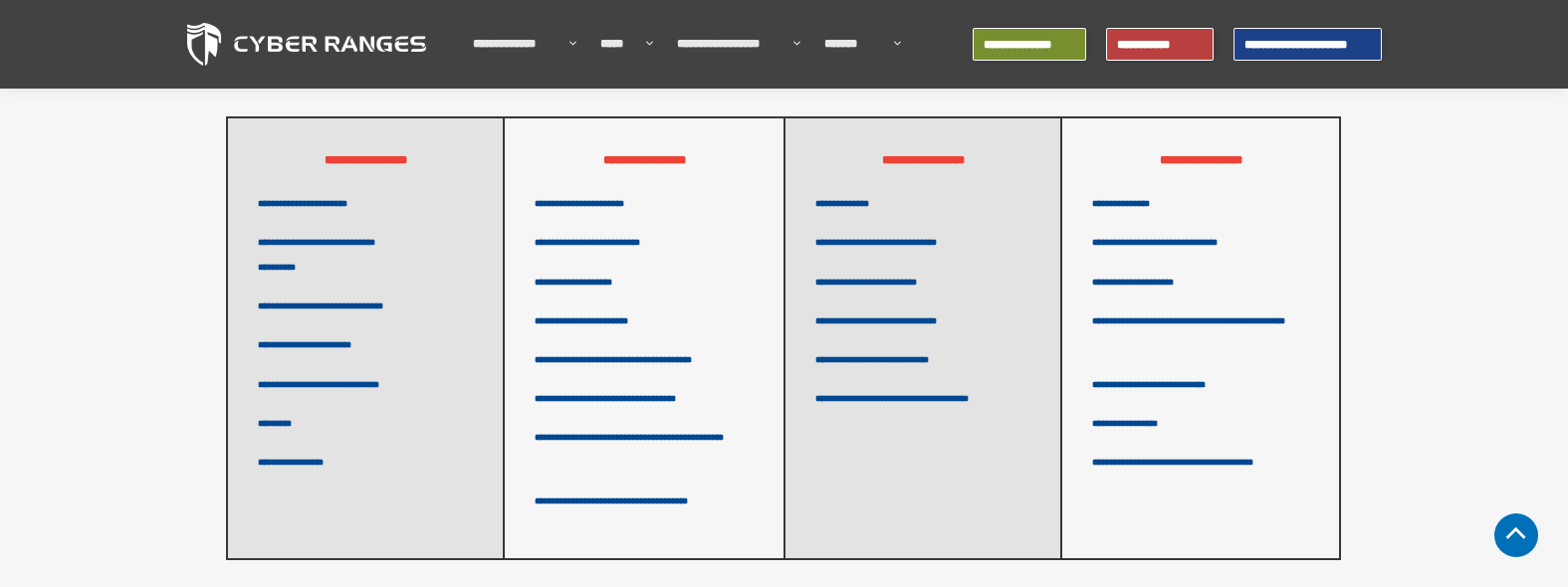 click on "**********" at bounding box center (784, 700) 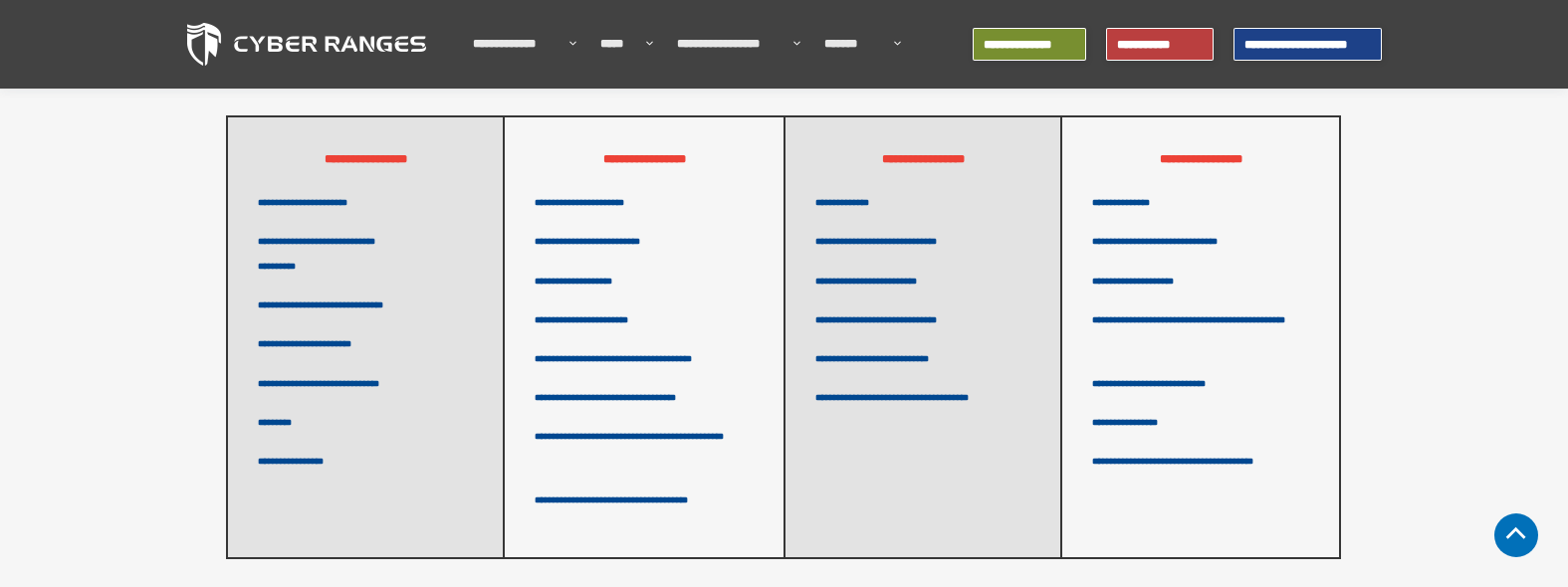 click on "**********" at bounding box center (923, 203) 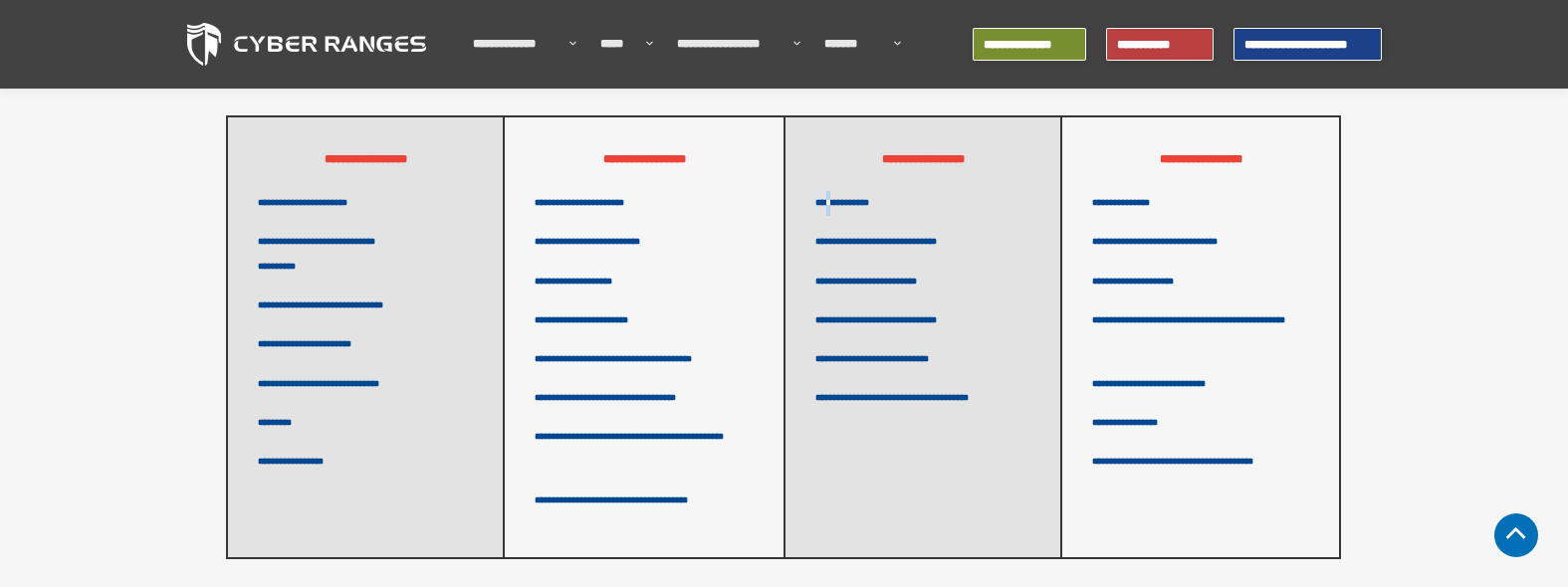 click on "**********" at bounding box center (923, 203) 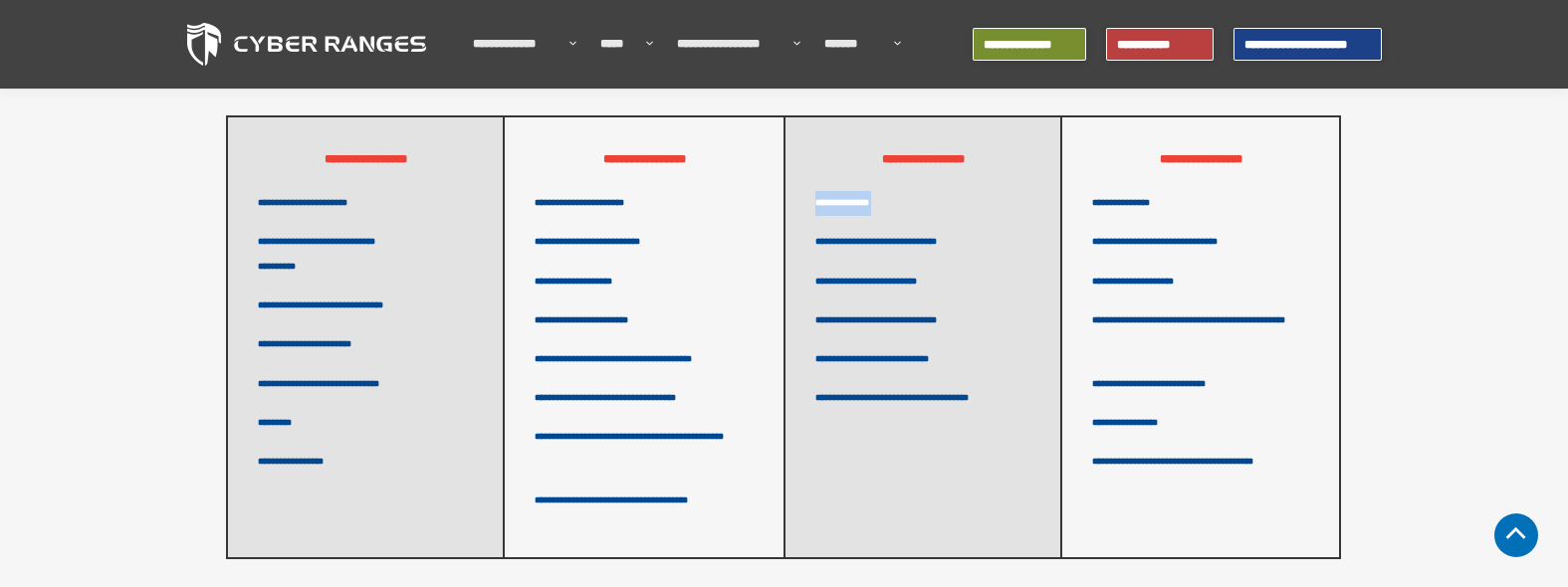 click on "**********" at bounding box center (923, 203) 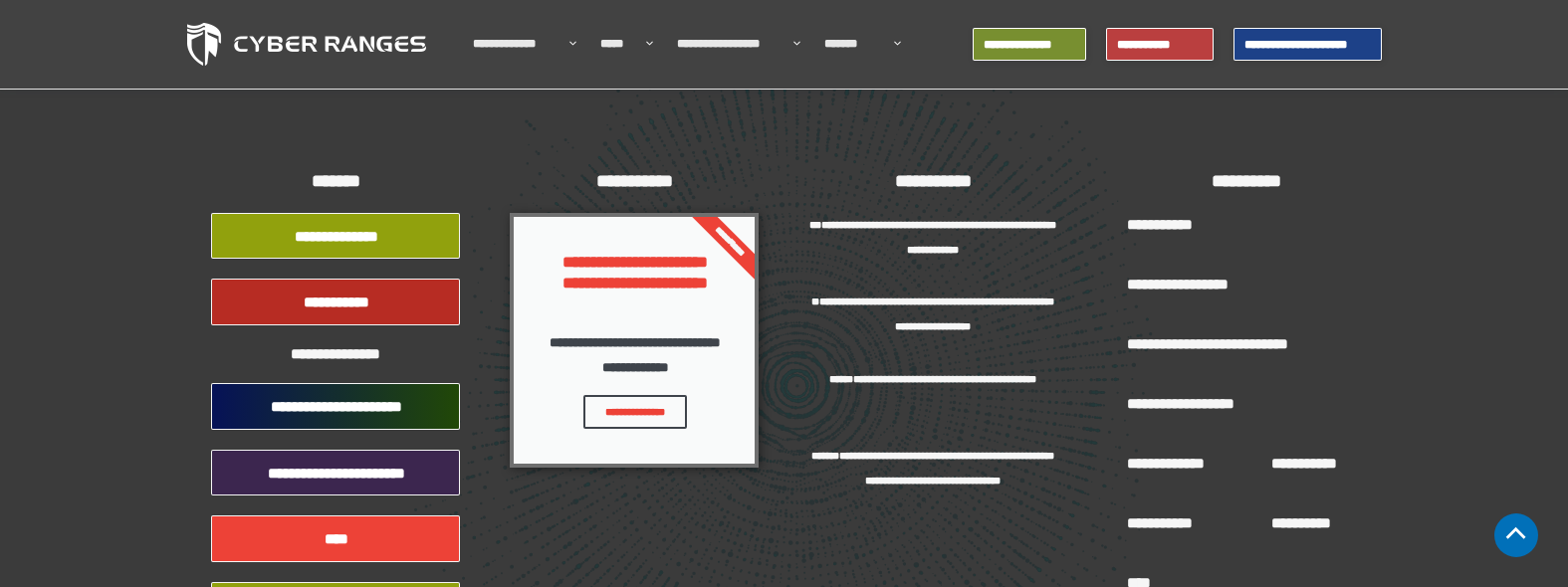 scroll, scrollTop: 4920, scrollLeft: 0, axis: vertical 